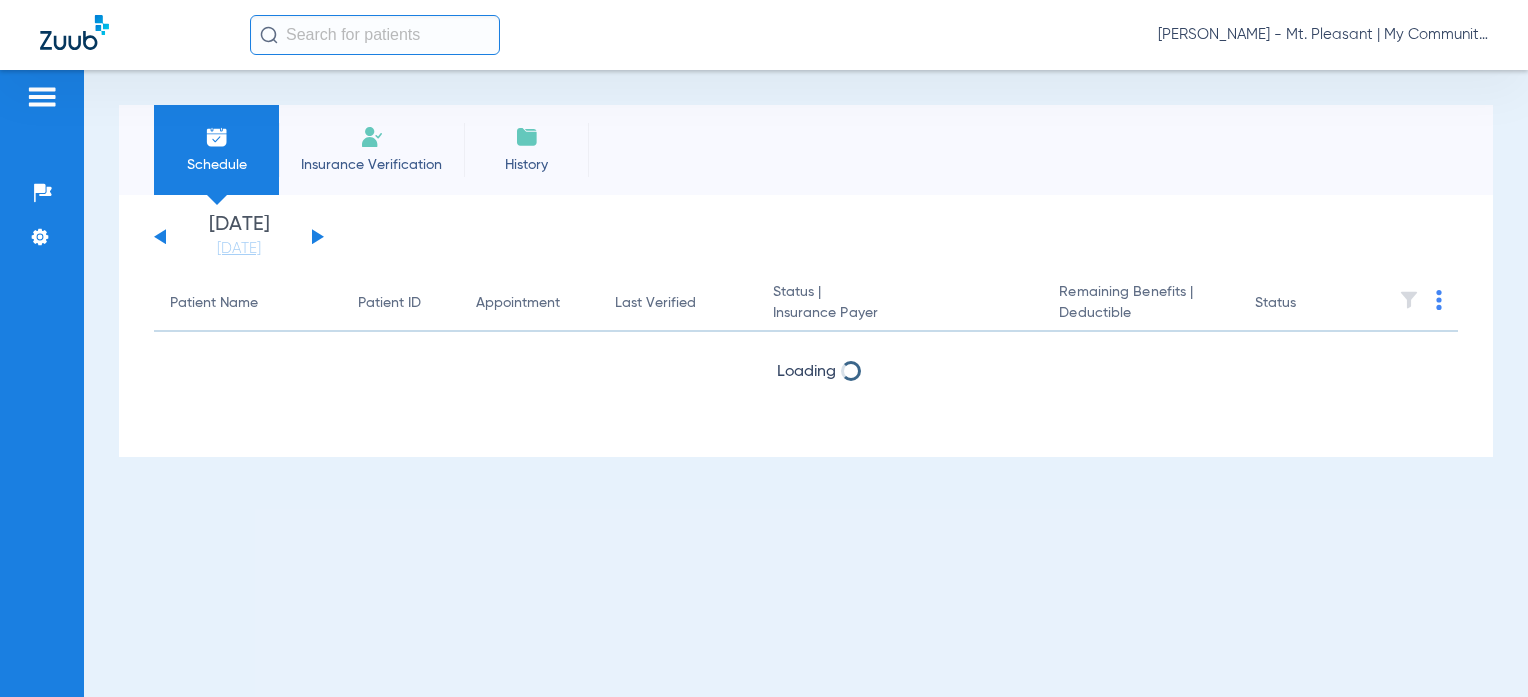scroll, scrollTop: 0, scrollLeft: 0, axis: both 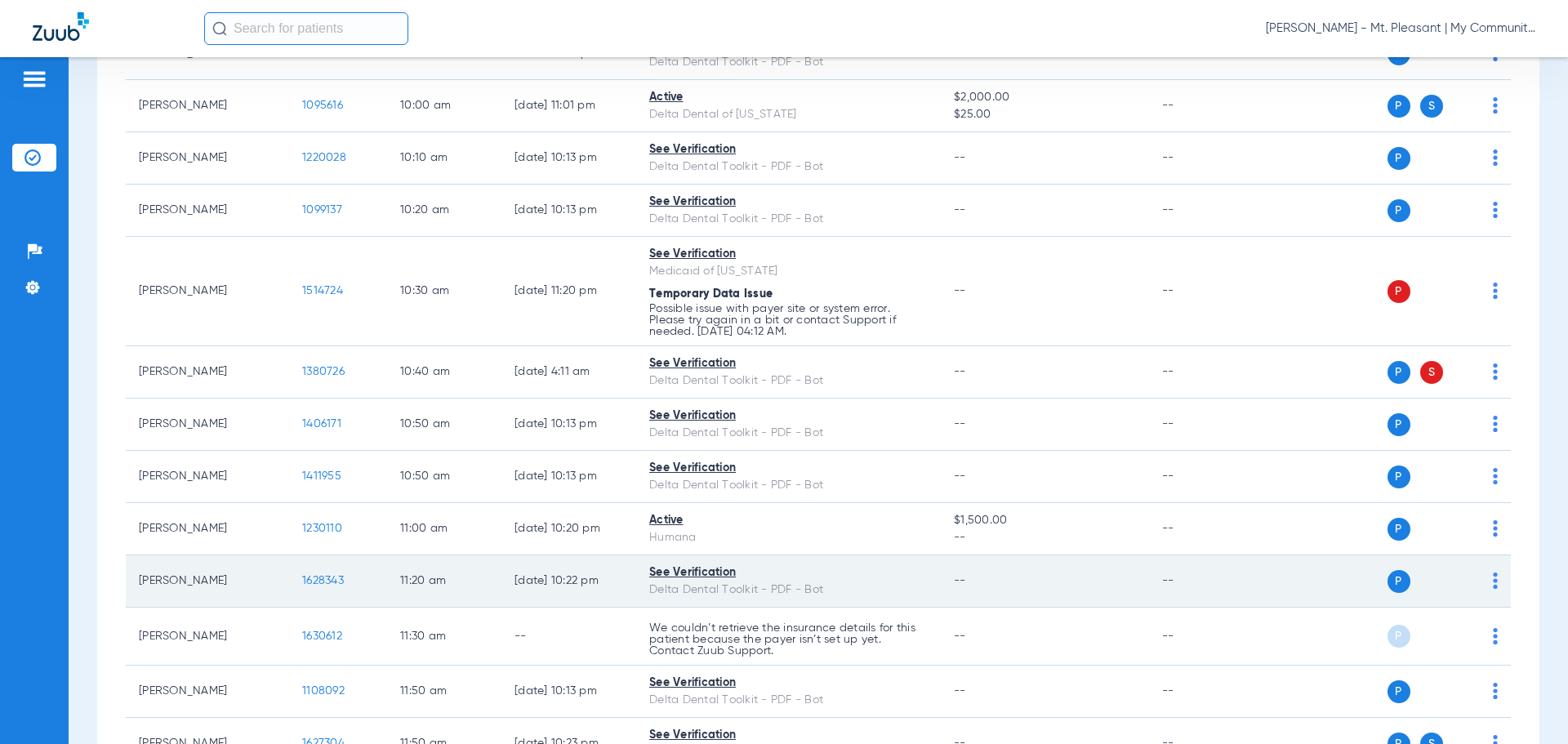 click on "--" 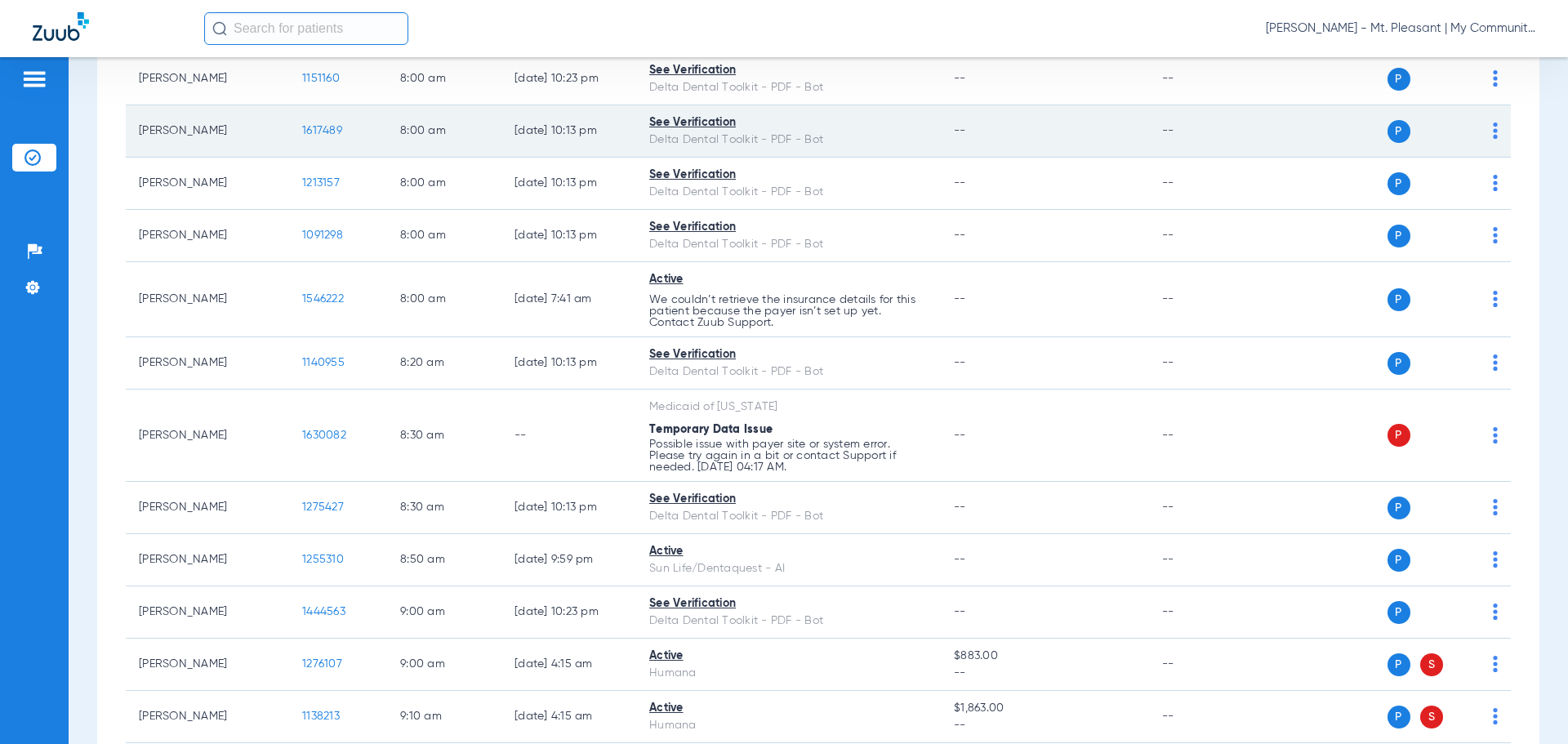 scroll, scrollTop: 0, scrollLeft: 0, axis: both 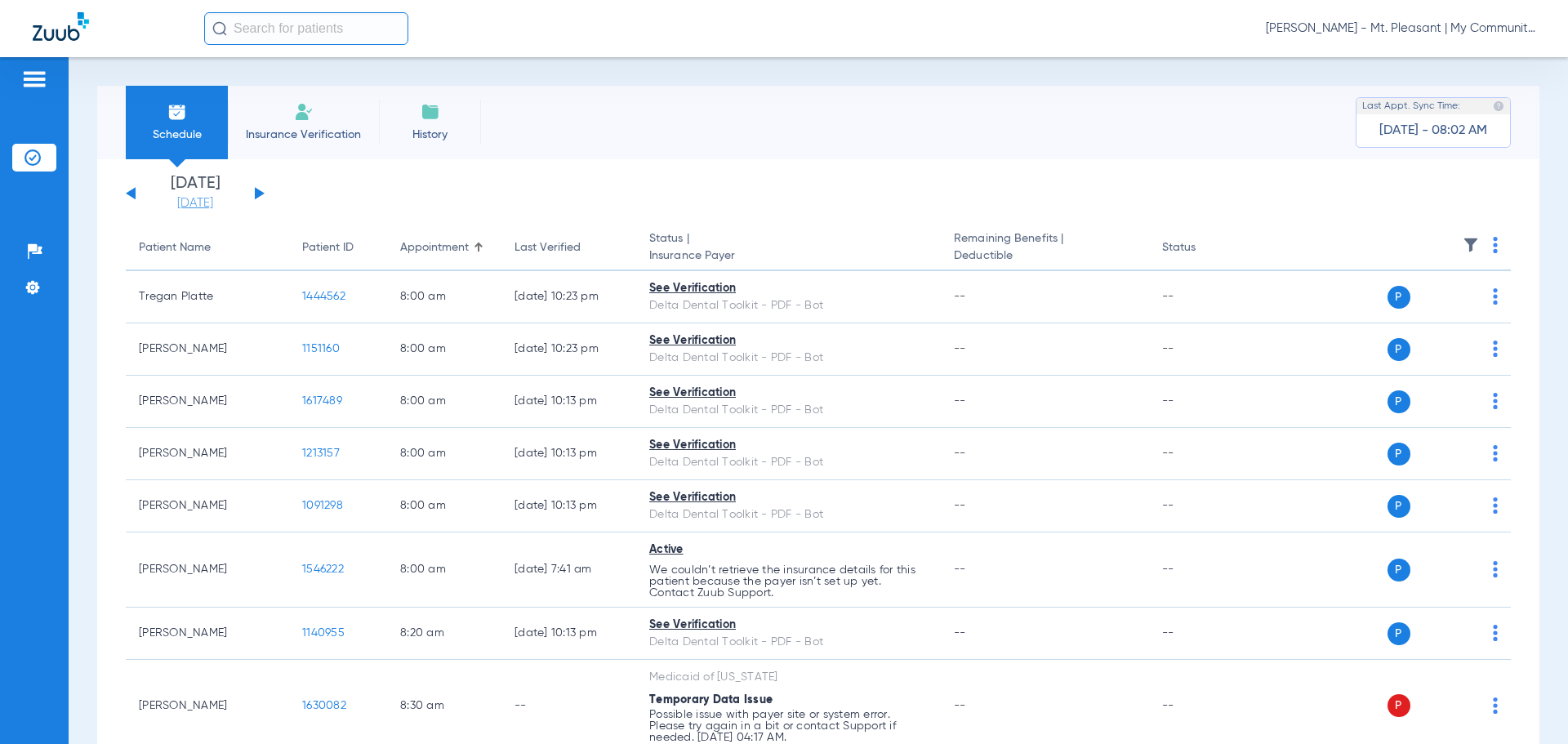click on "[DATE]" 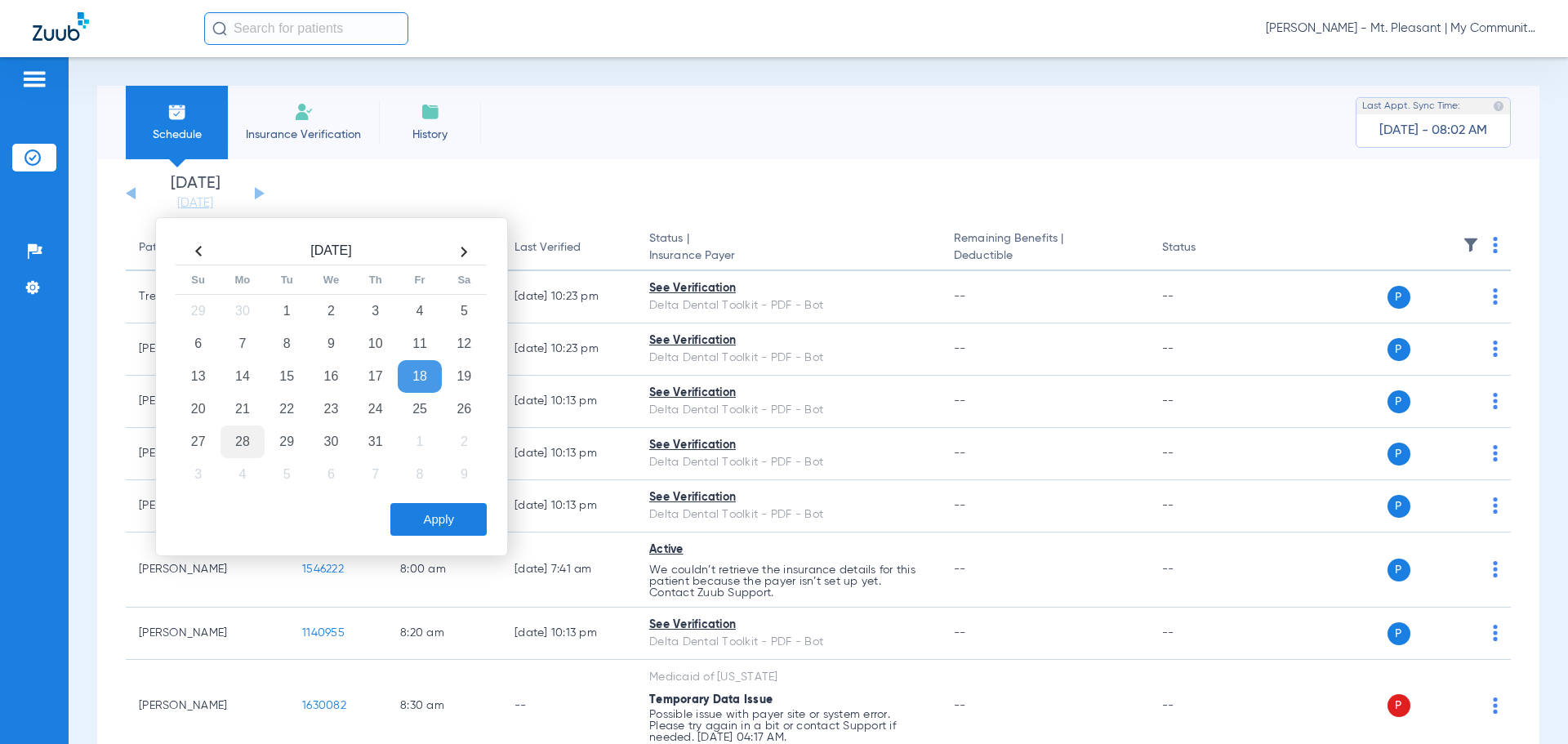 click on "28" 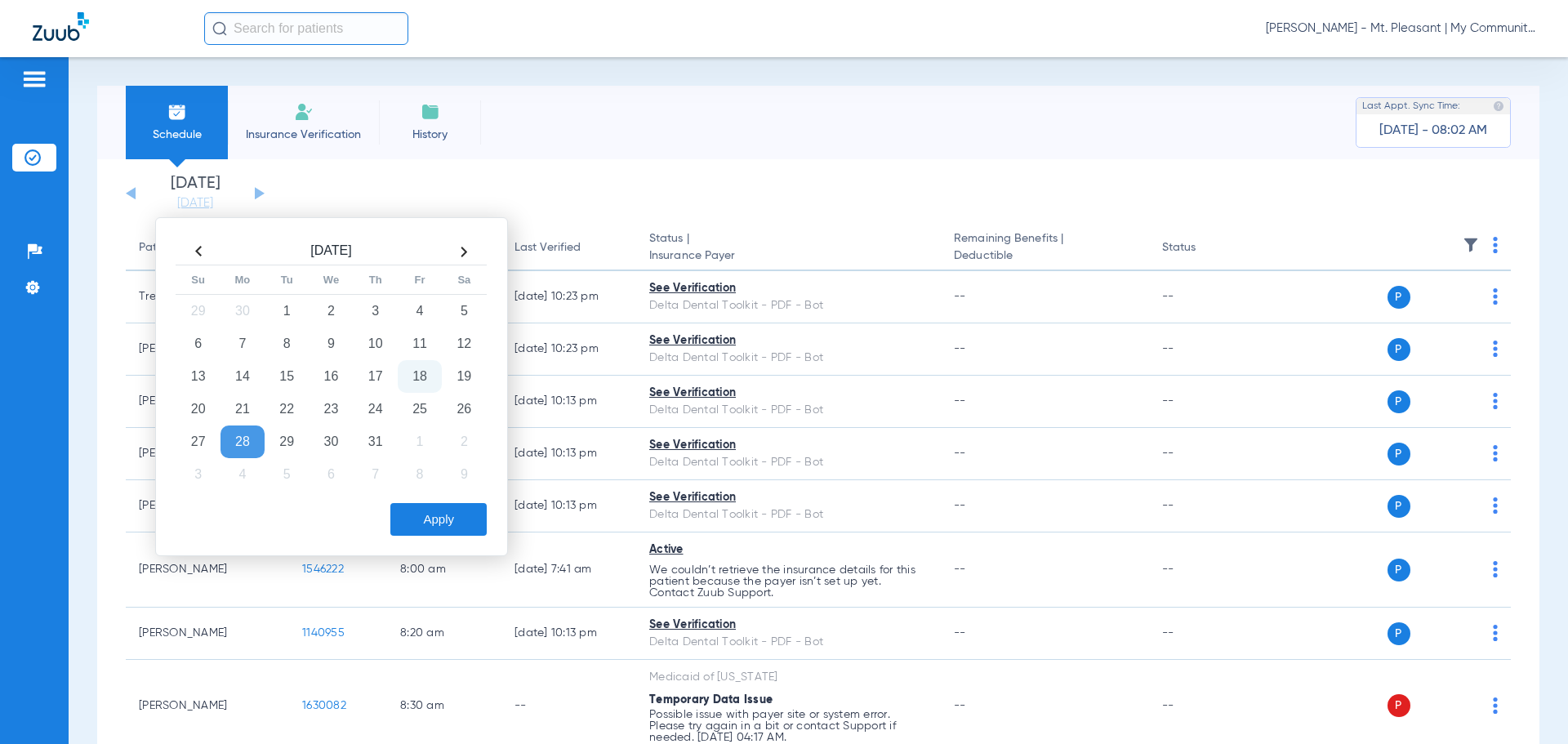 click on "Apply" 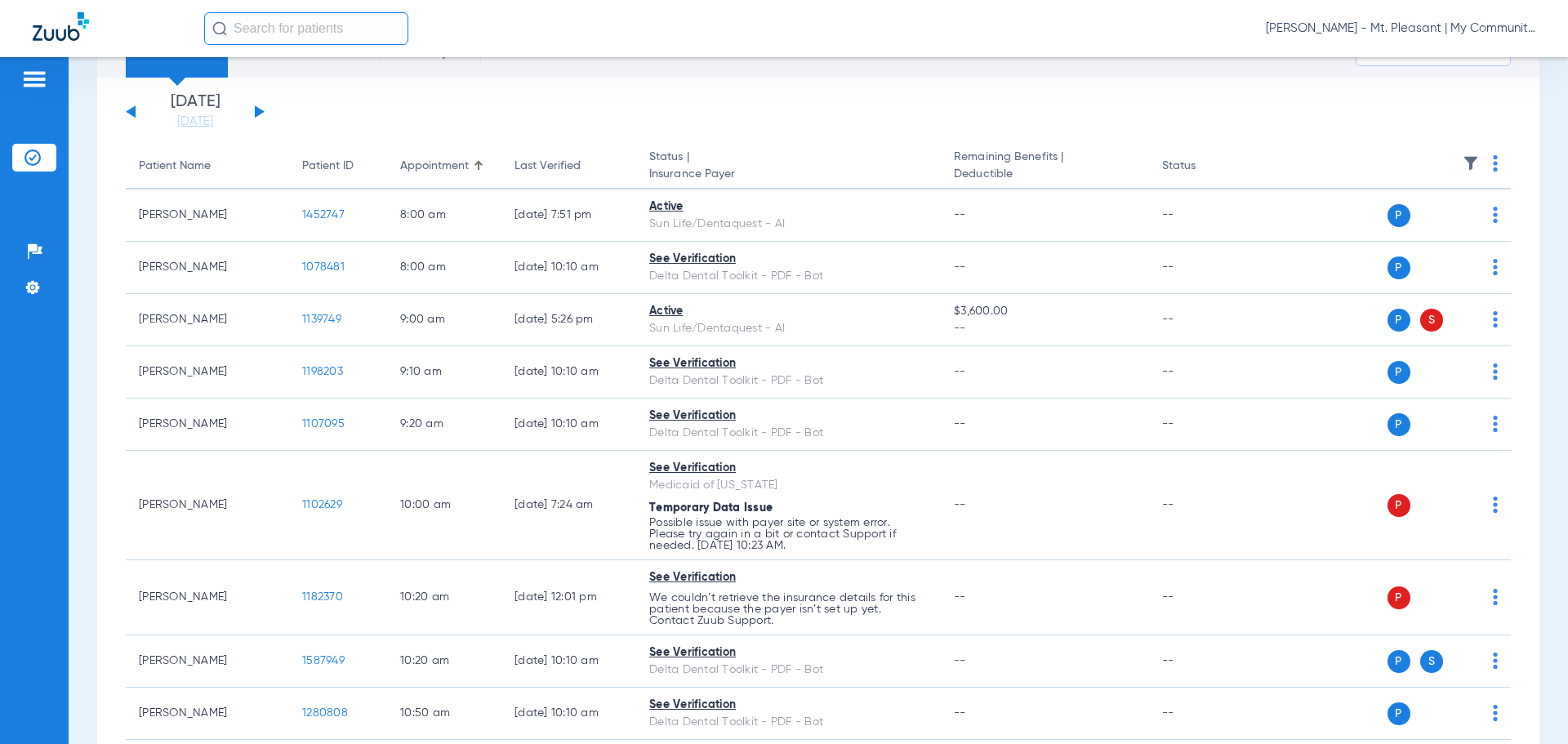 scroll, scrollTop: 0, scrollLeft: 0, axis: both 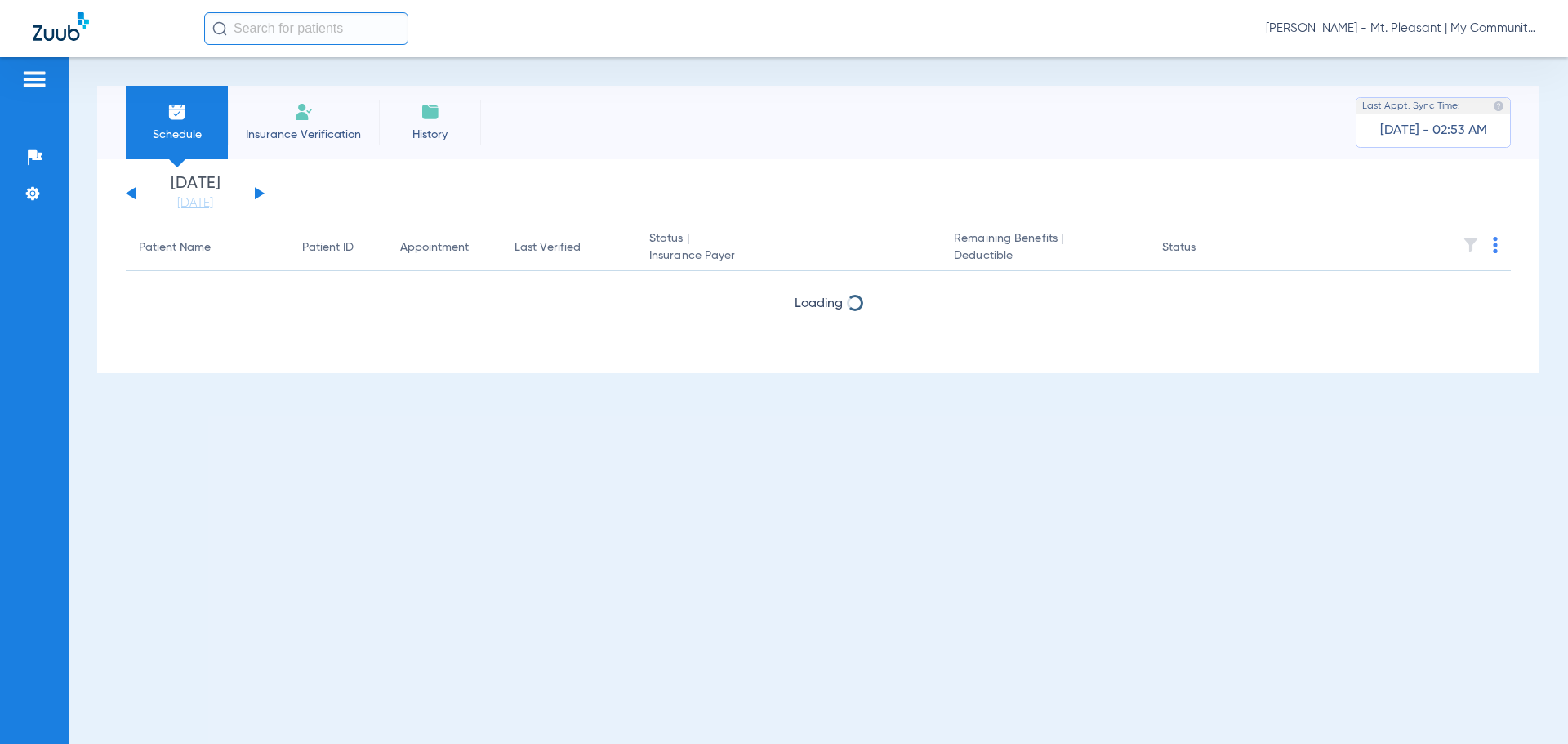 click on "[PERSON_NAME] - Mt. Pleasant | My Community Dental Centers" 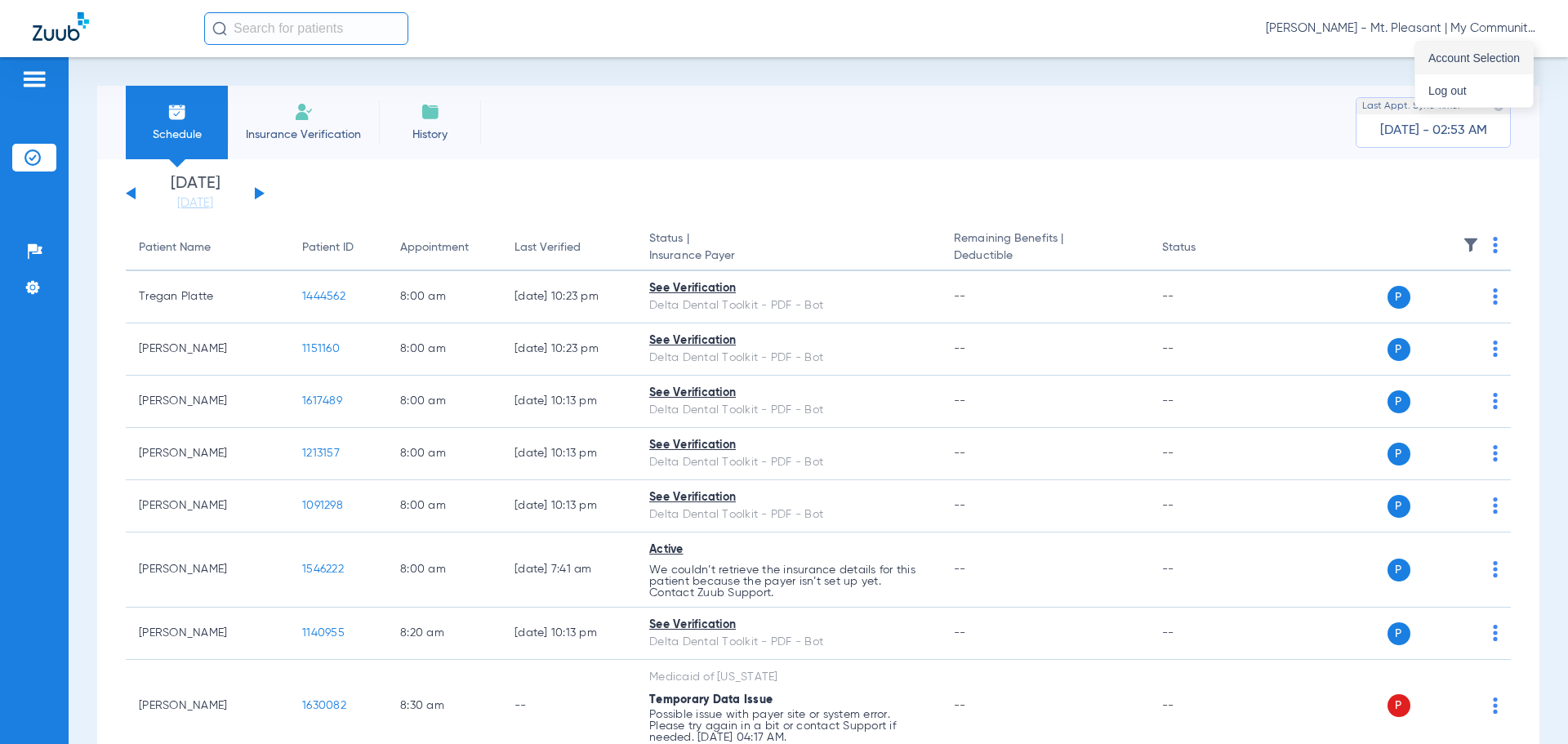 click on "Account Selection" at bounding box center (1474, 58) 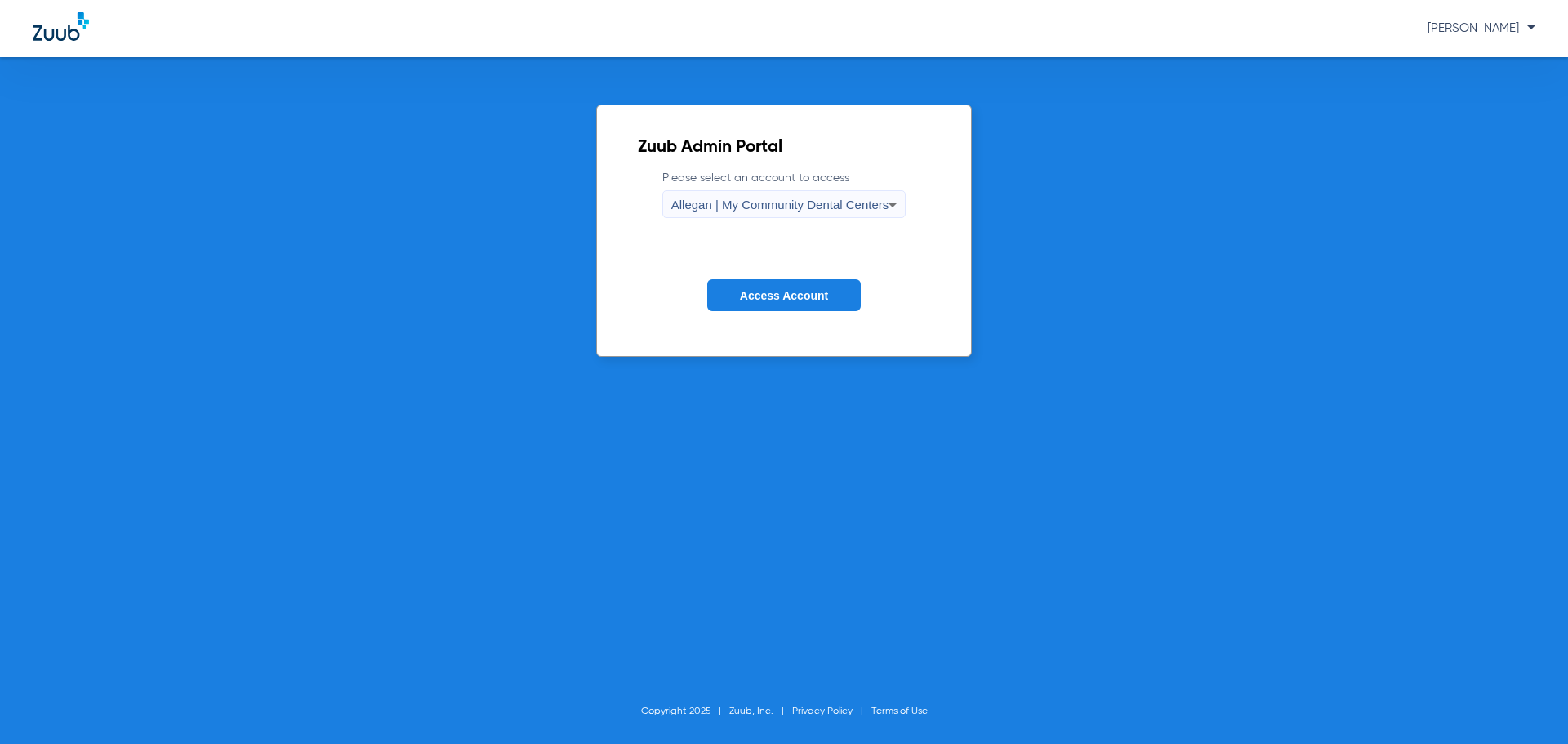 click on "Allegan | My Community Dental Centers" at bounding box center (780, 204) 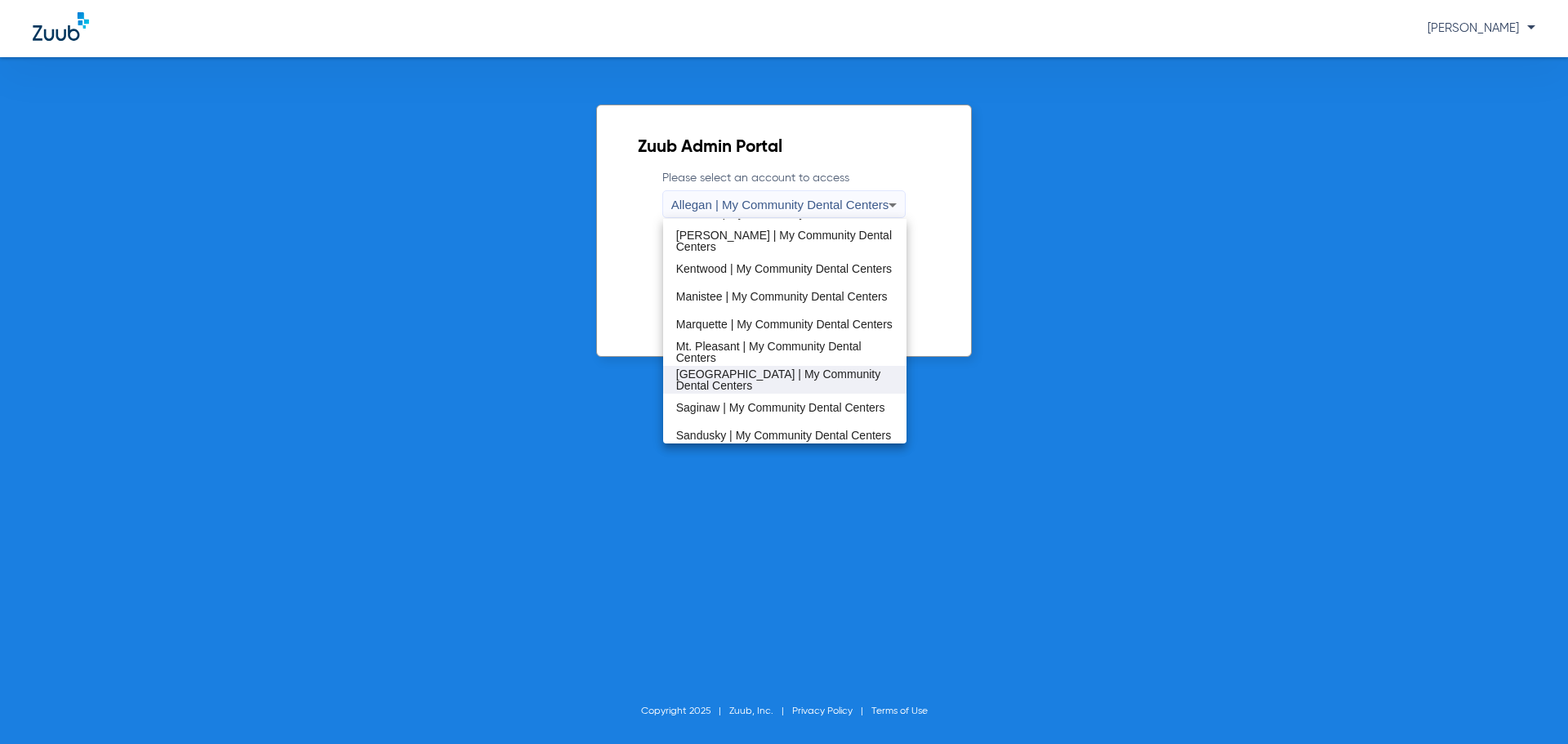 scroll, scrollTop: 408, scrollLeft: 0, axis: vertical 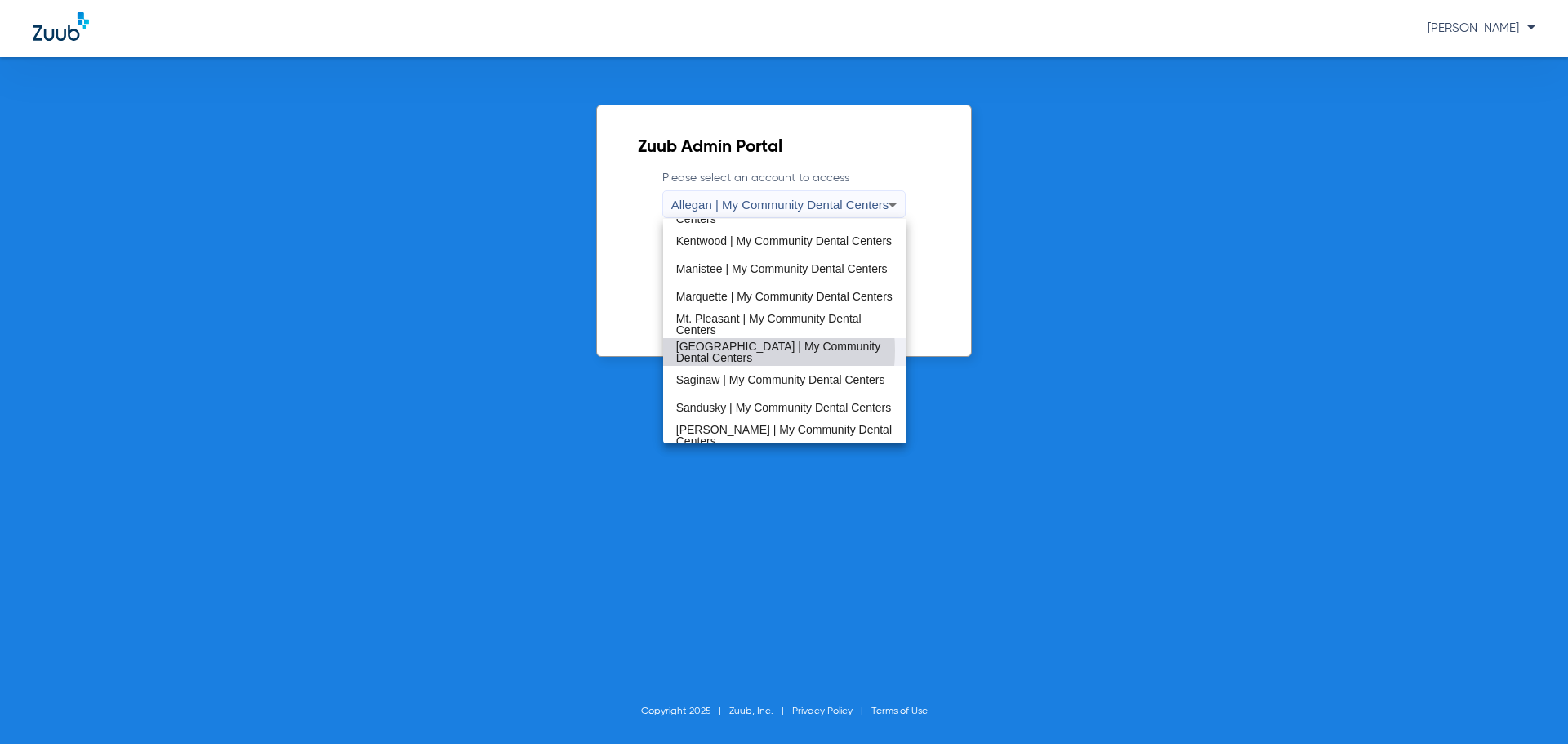 click on "[GEOGRAPHIC_DATA] | My Community Dental Centers" at bounding box center [785, 352] 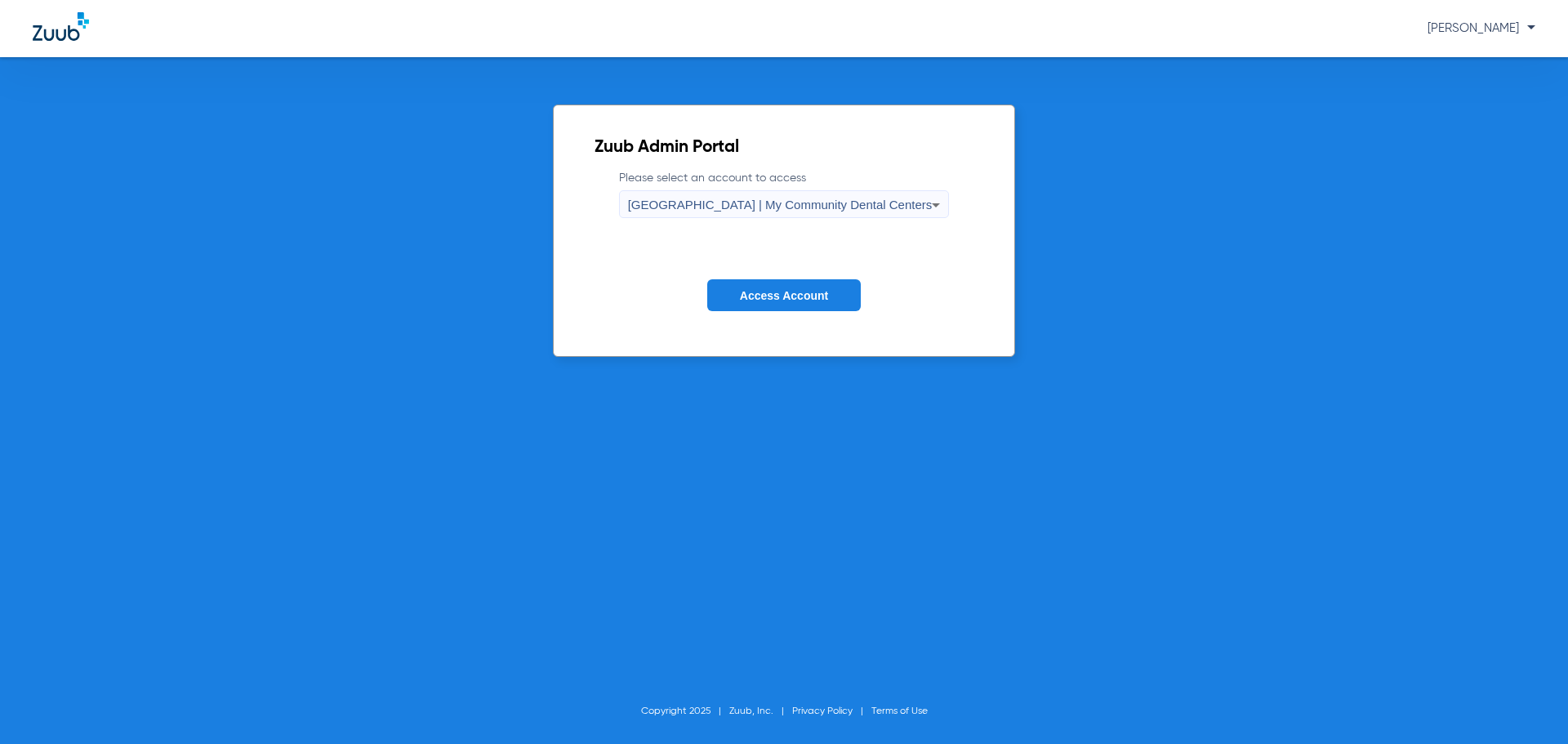 click on "Access Account" 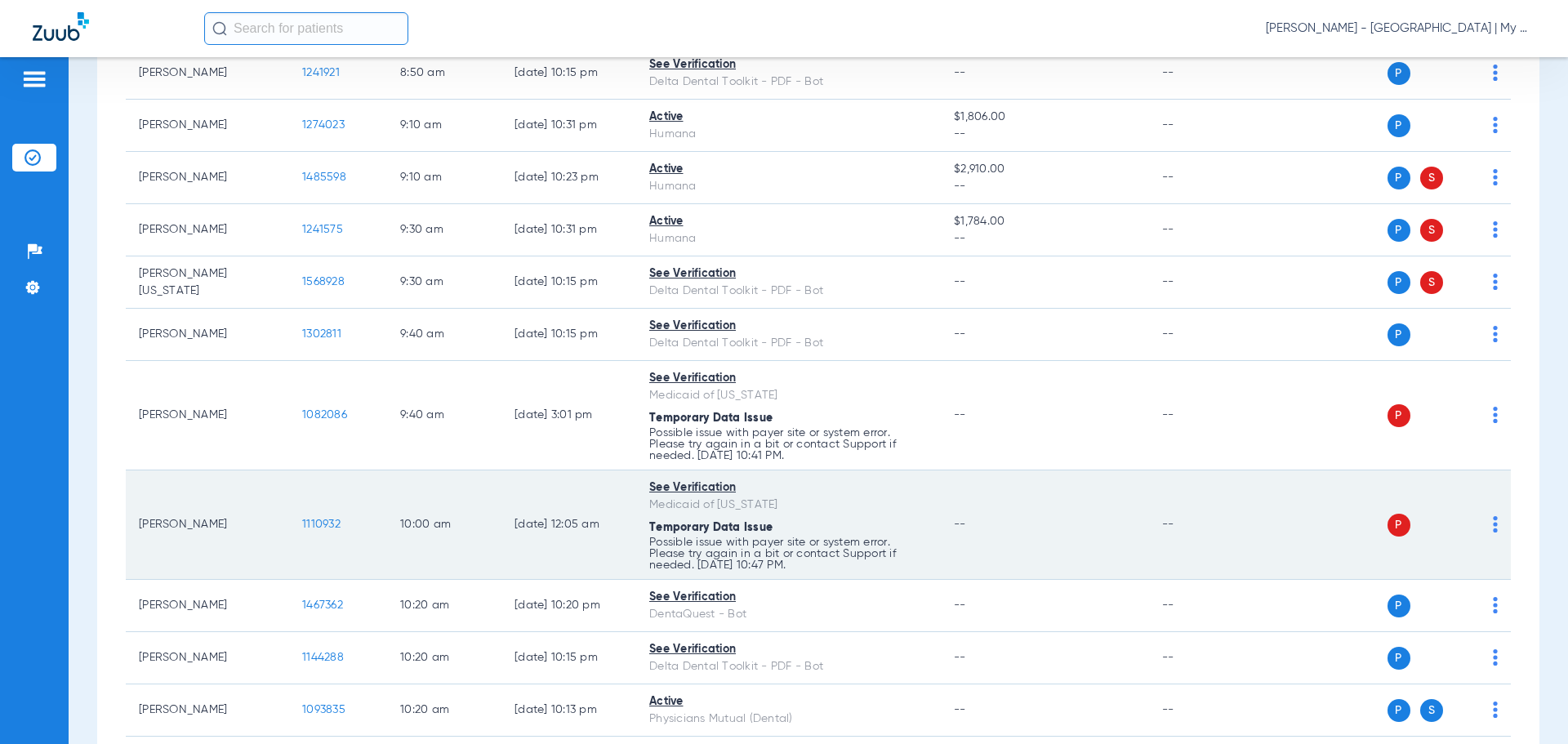 scroll, scrollTop: 817, scrollLeft: 0, axis: vertical 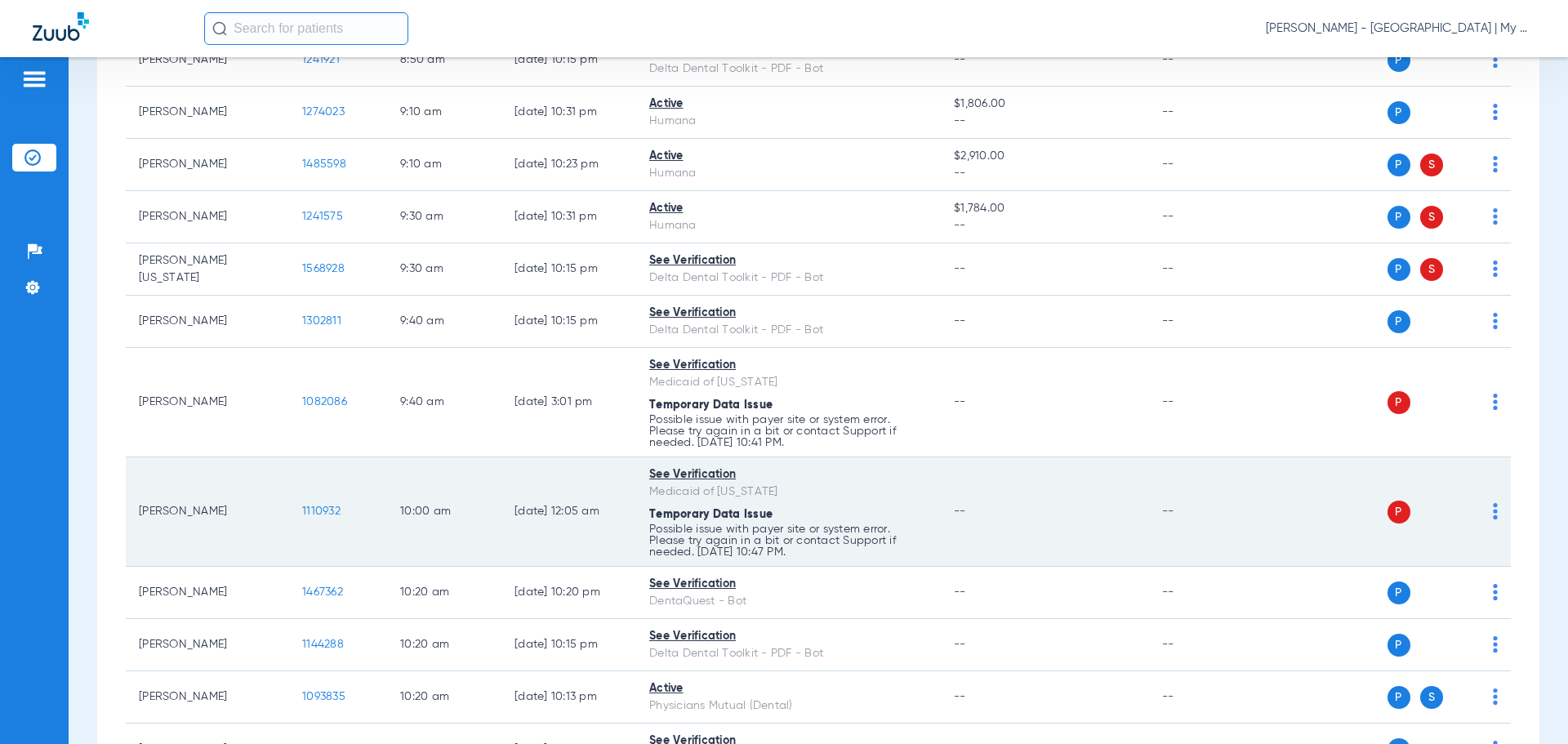 click on "--" 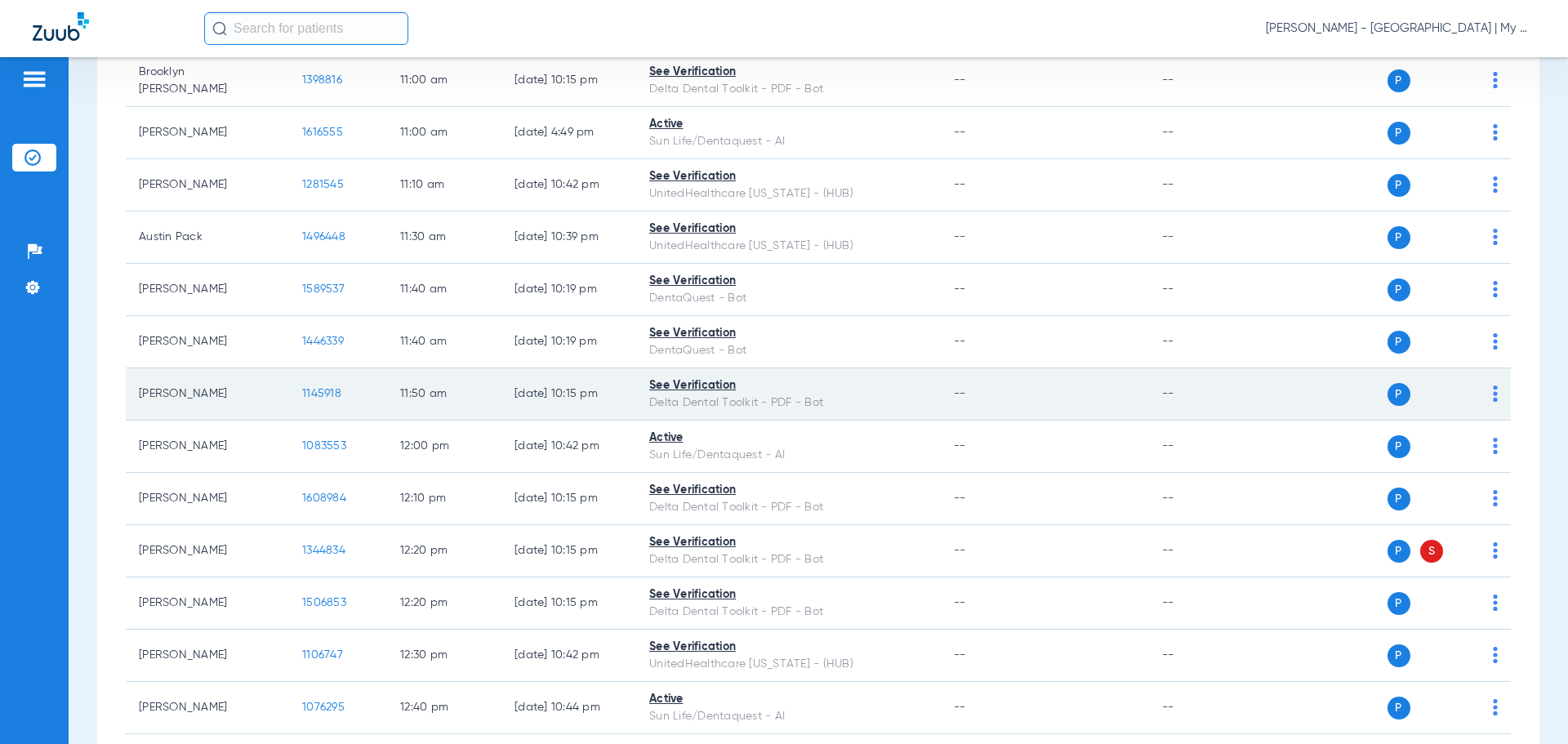 scroll, scrollTop: 1291, scrollLeft: 0, axis: vertical 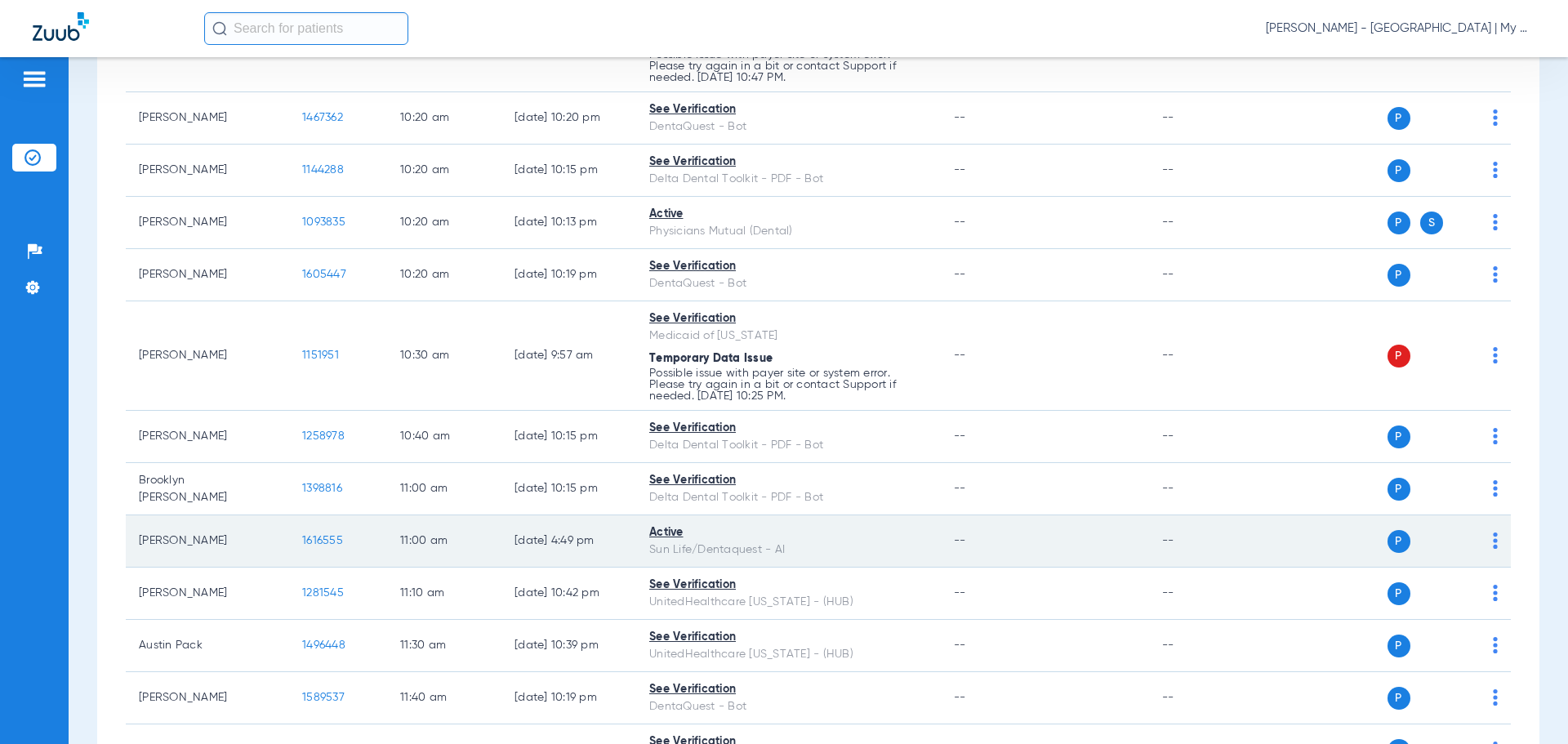 click on "--" 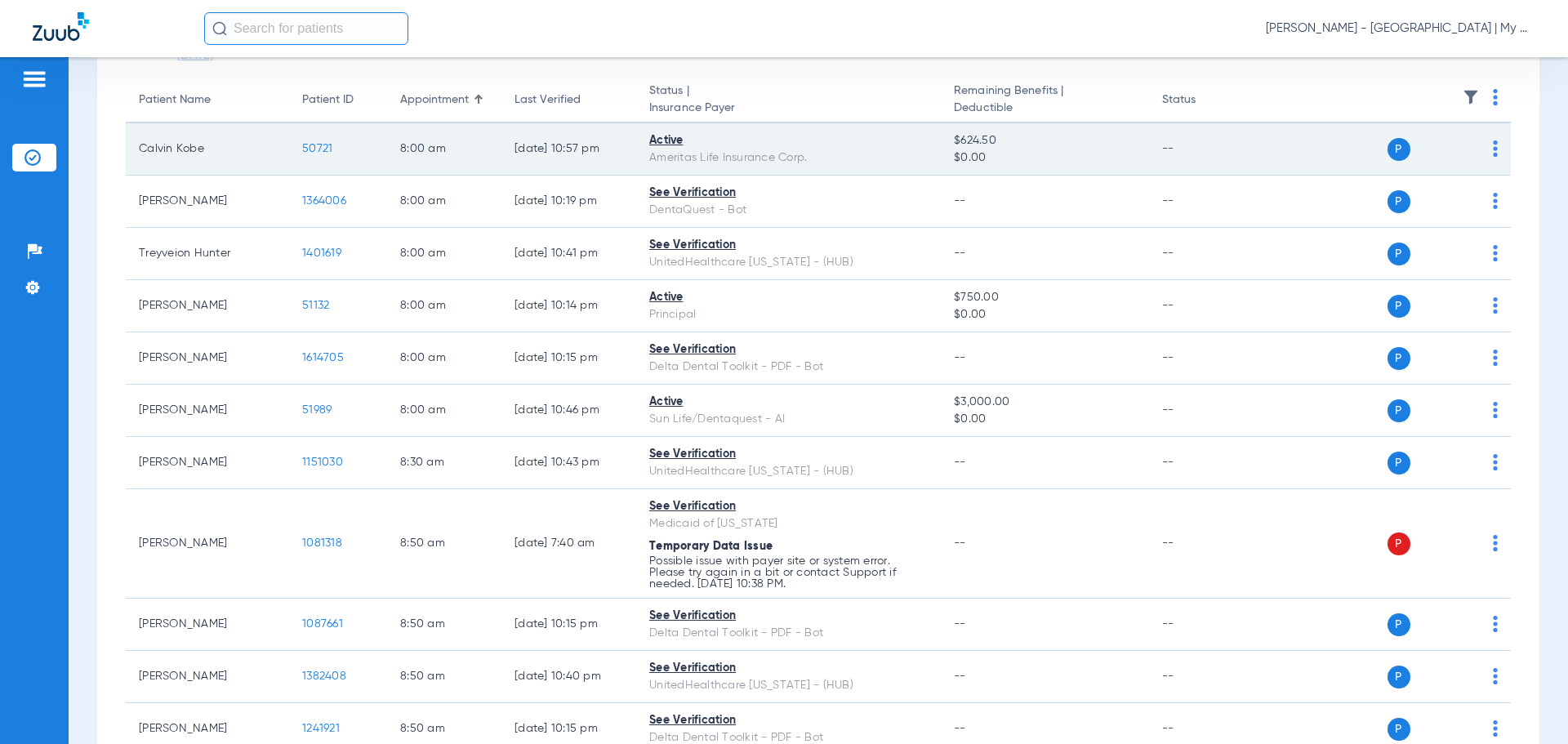scroll, scrollTop: 0, scrollLeft: 0, axis: both 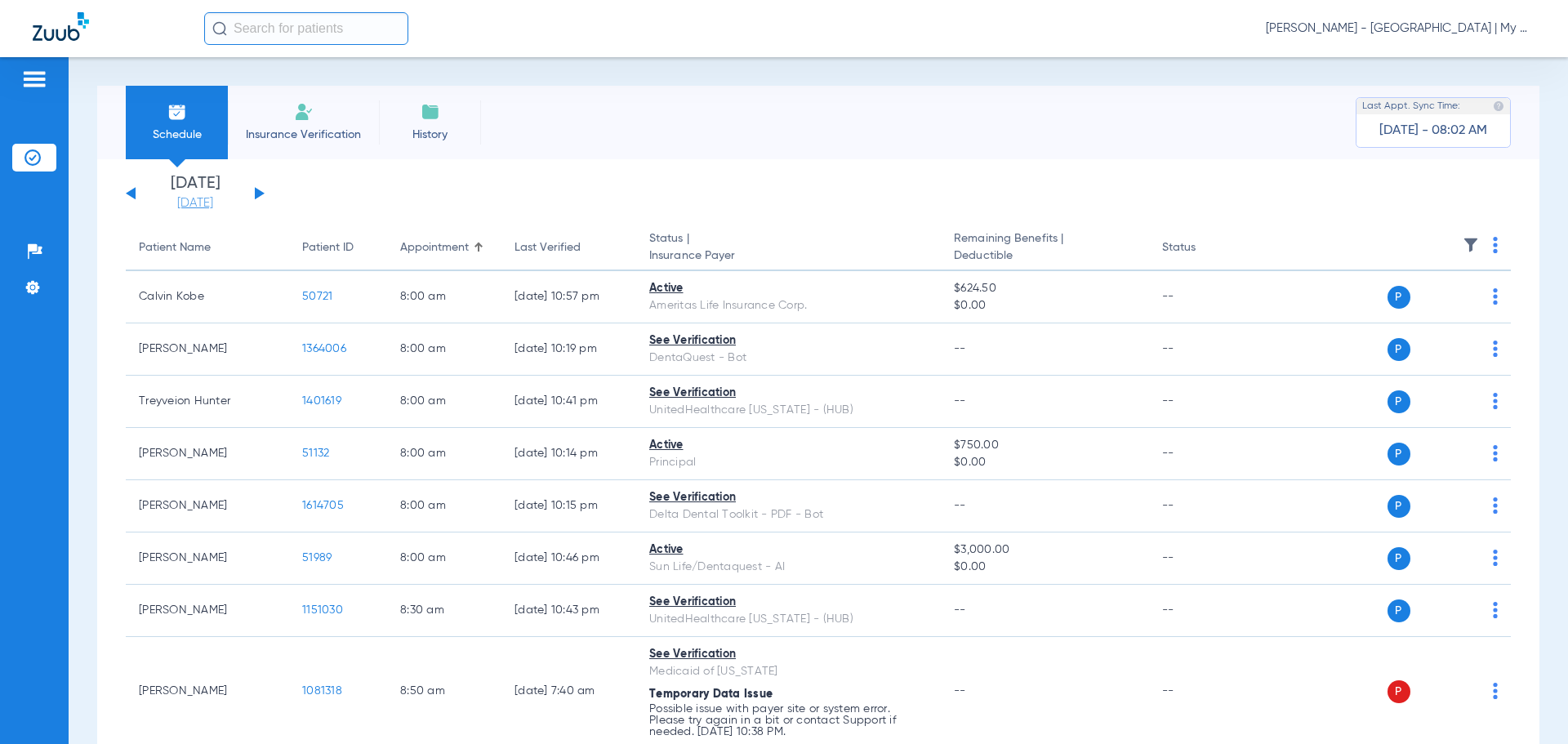 click on "[DATE]" 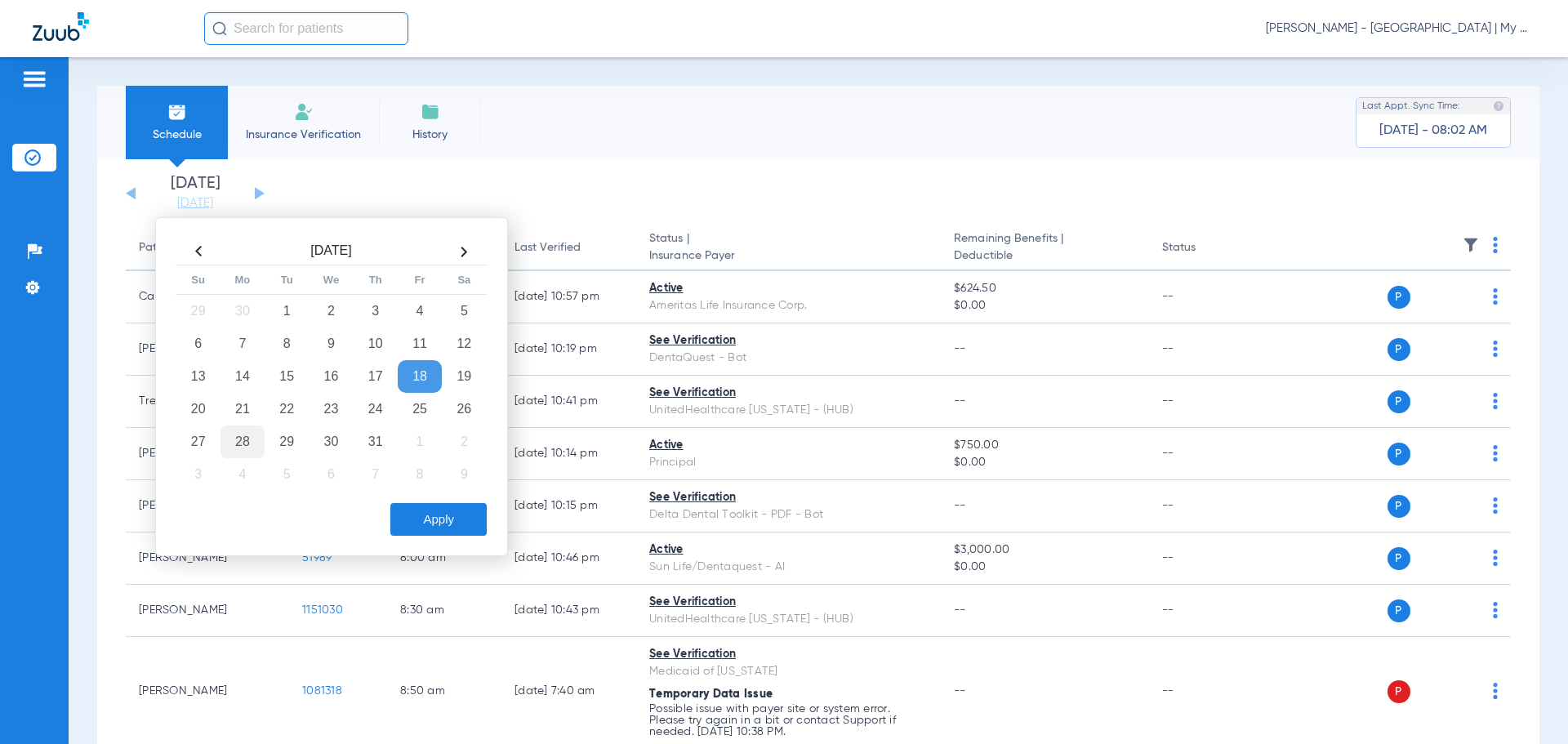click on "28" 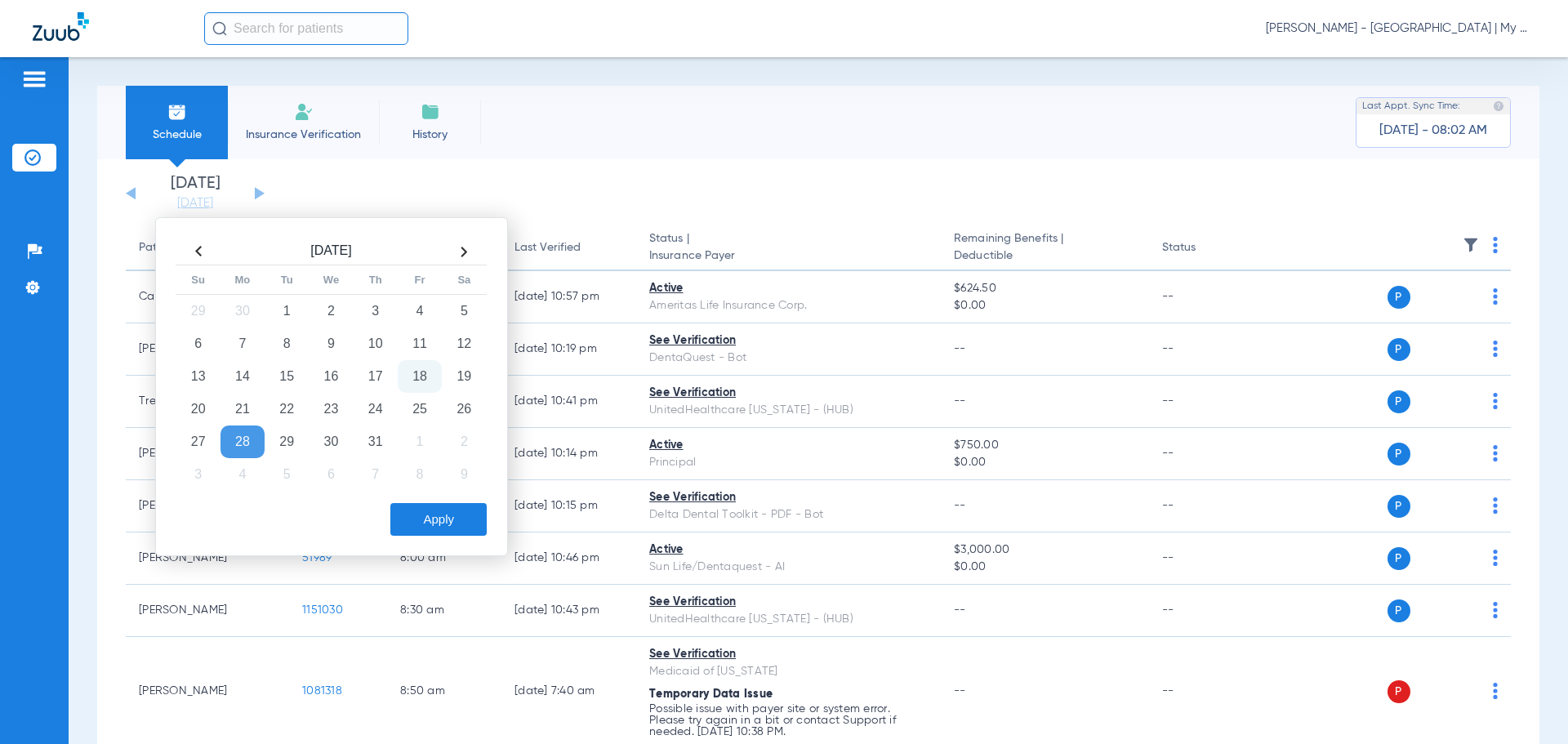 click on "Apply" 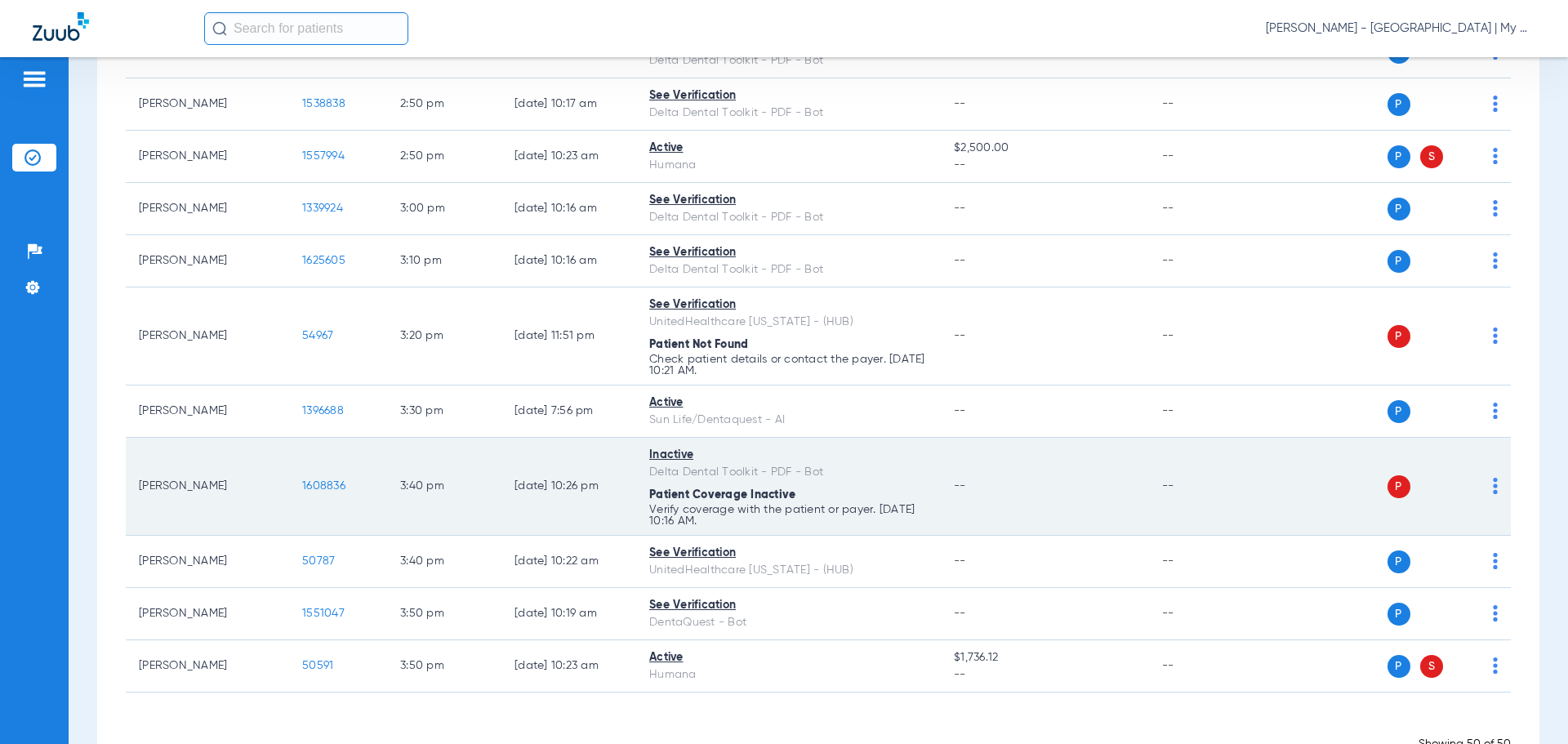scroll, scrollTop: 2554, scrollLeft: 0, axis: vertical 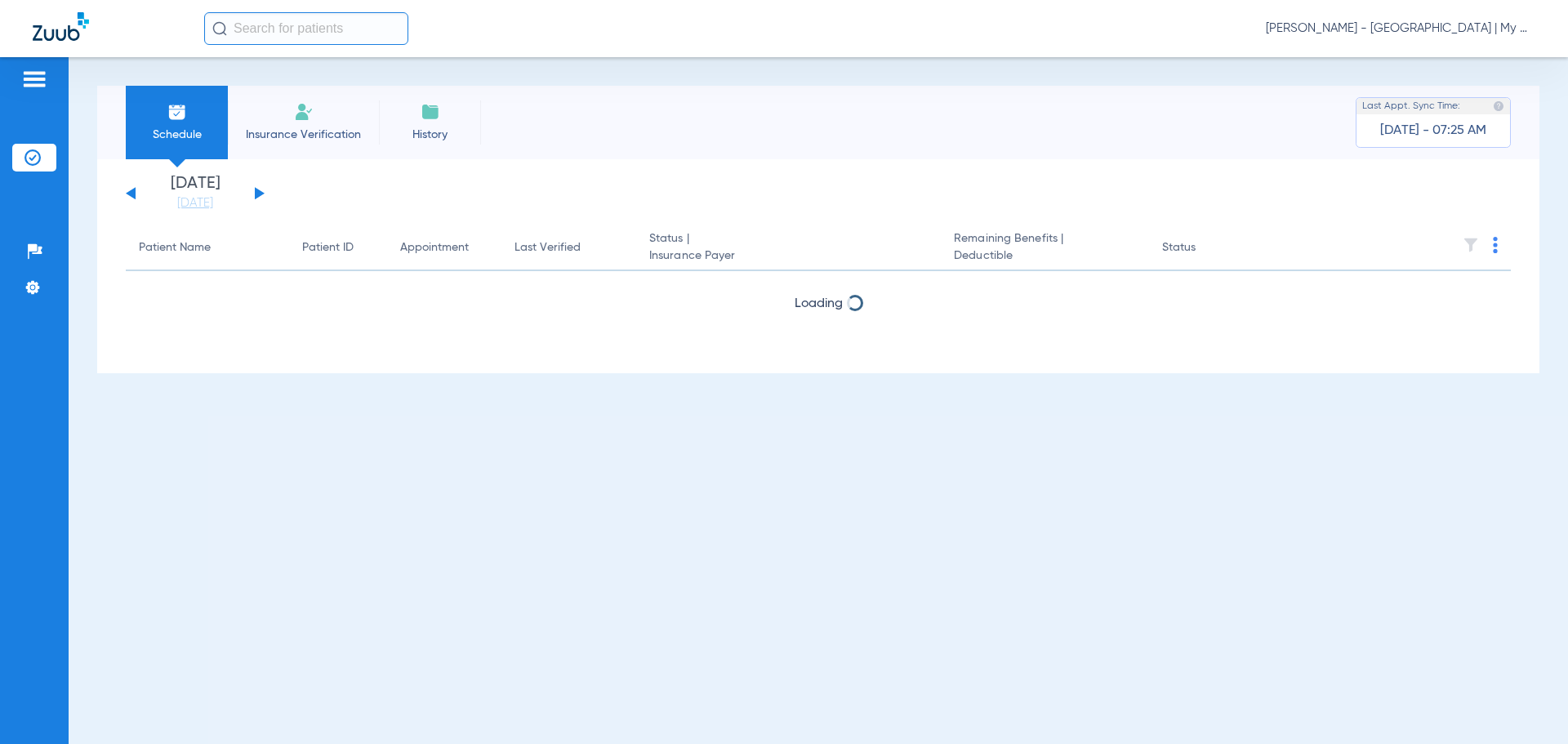 click on "[PERSON_NAME] - [GEOGRAPHIC_DATA] | My Community Dental Centers" 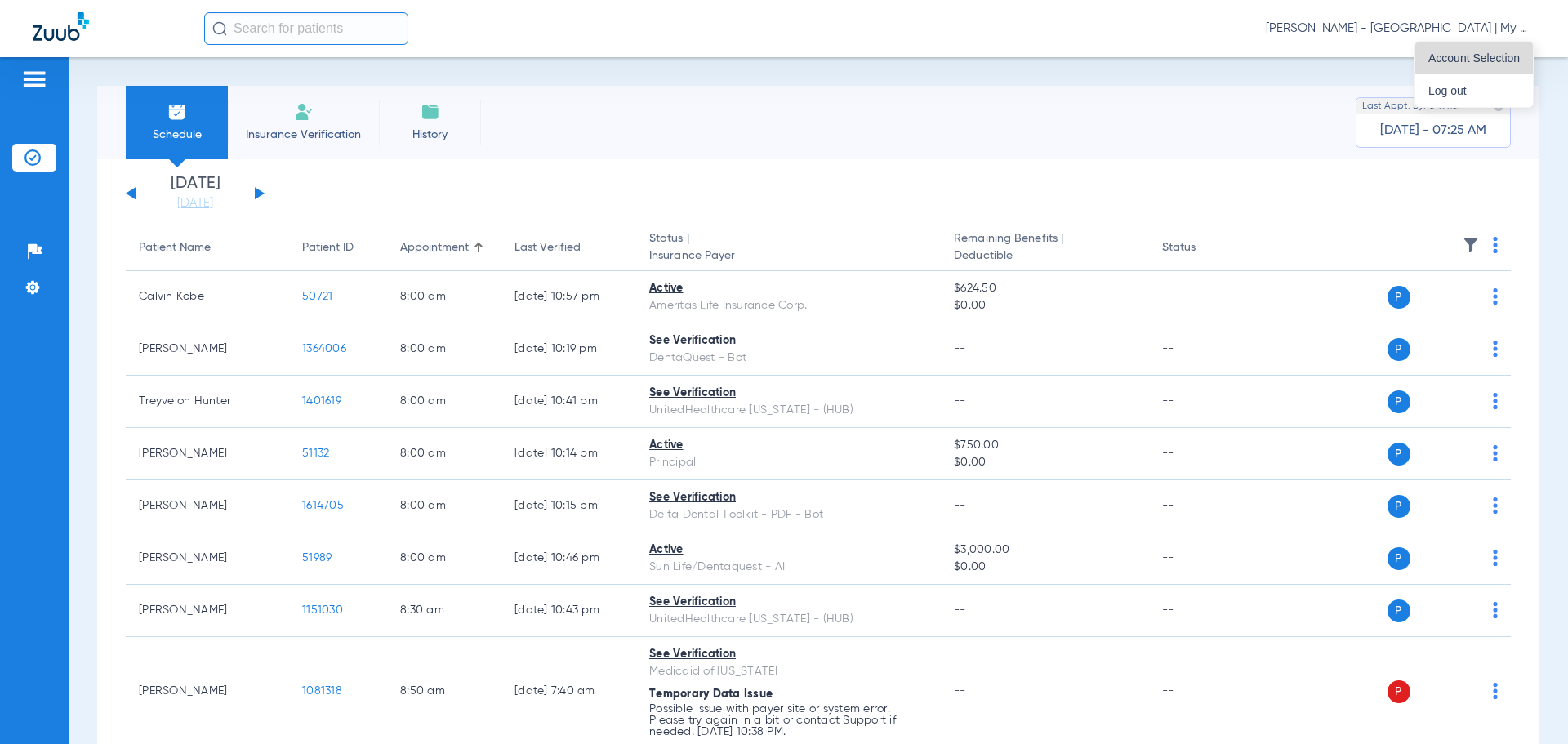 click on "Account Selection" at bounding box center [1474, 58] 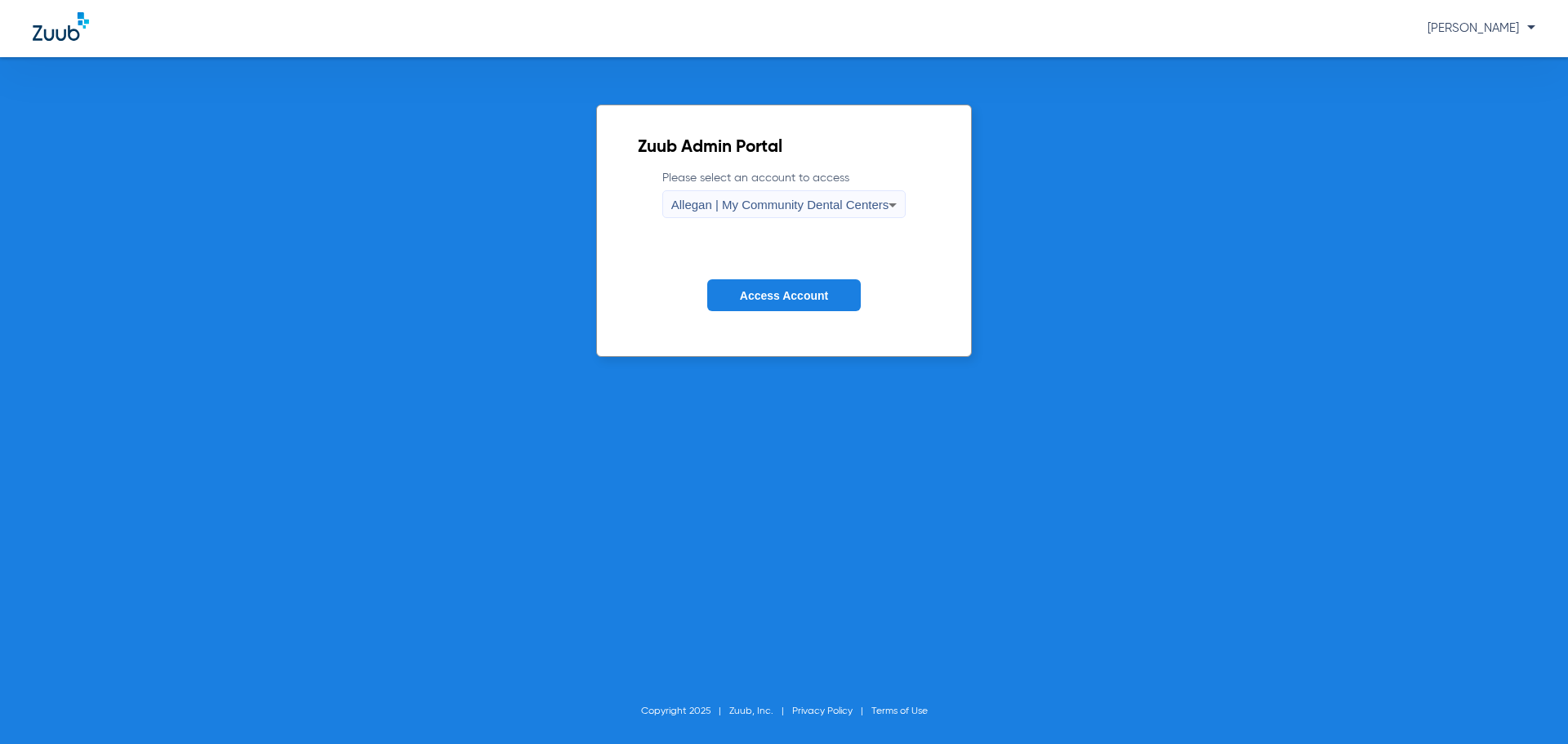 click on "Please select an account to access  Allegan | My Community Dental Centers" 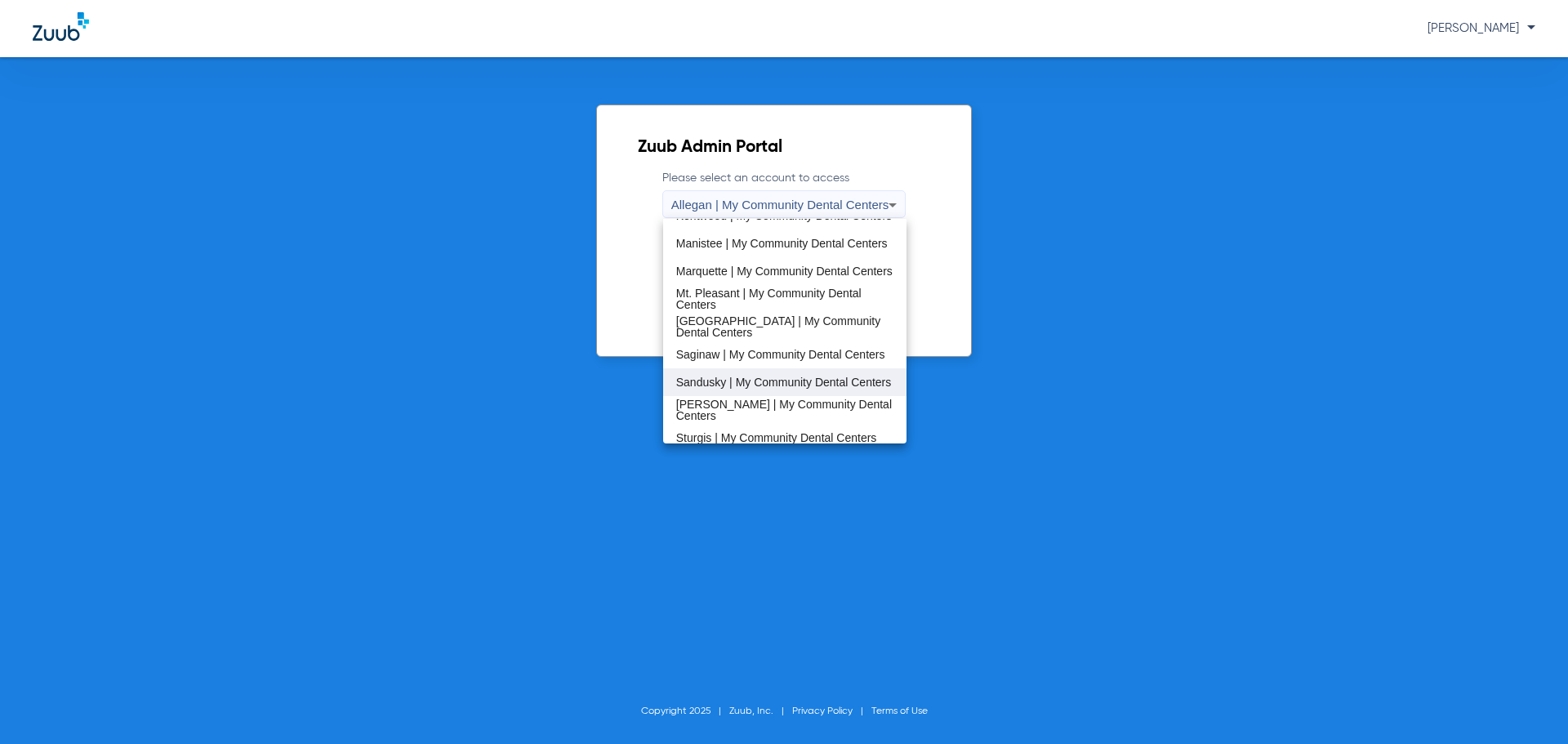 scroll, scrollTop: 525, scrollLeft: 0, axis: vertical 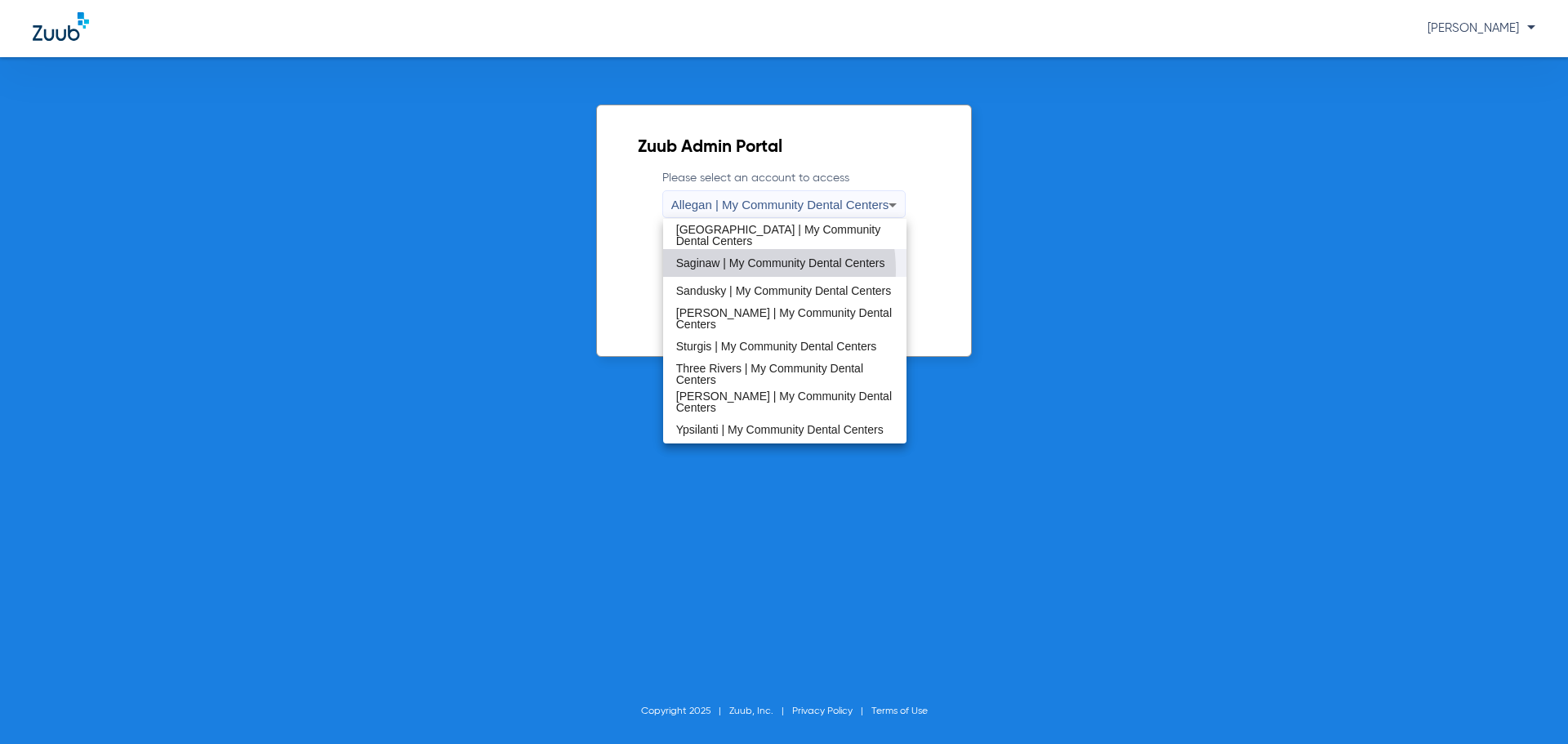 click on "Saginaw | My Community Dental Centers" at bounding box center [781, 263] 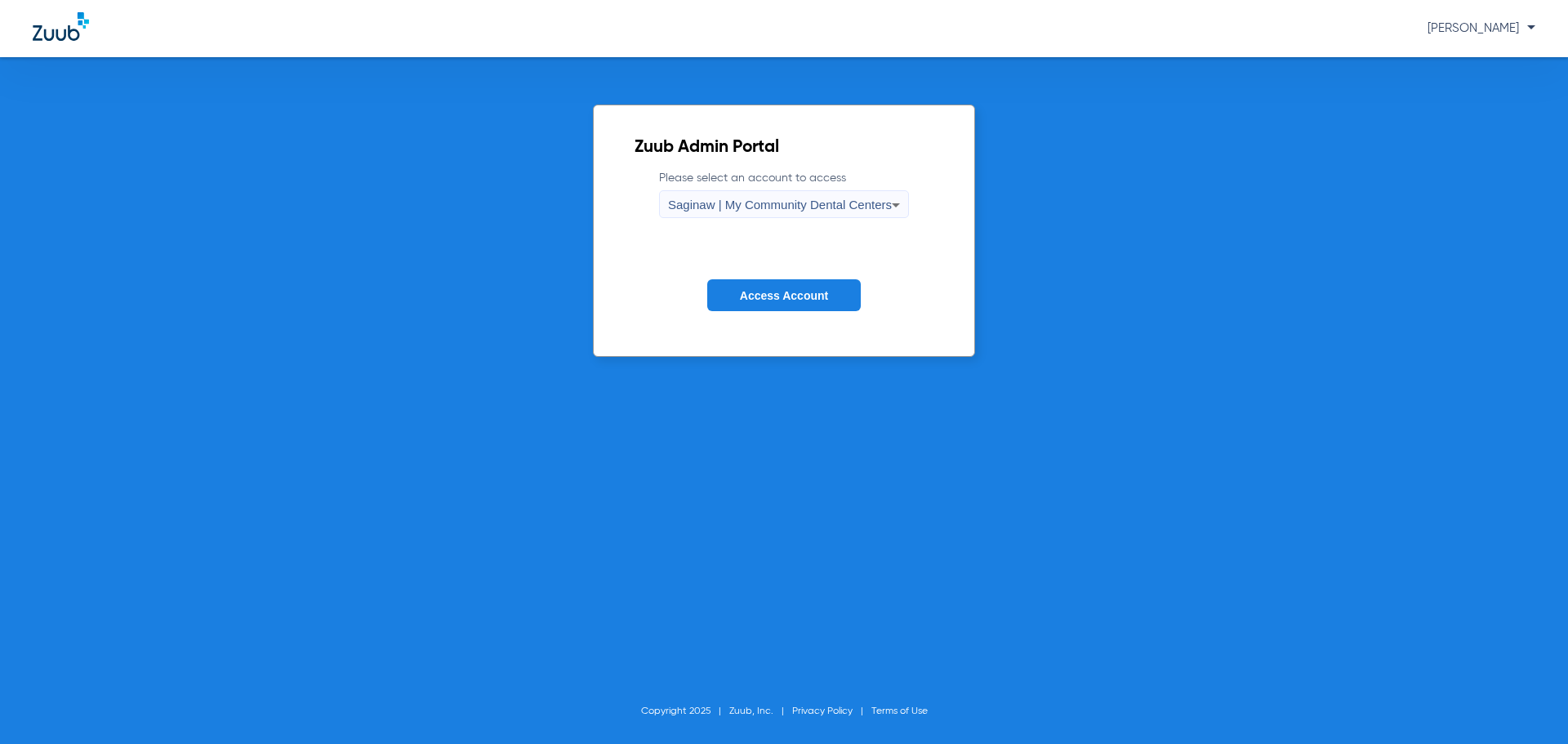 click on "Access Account" 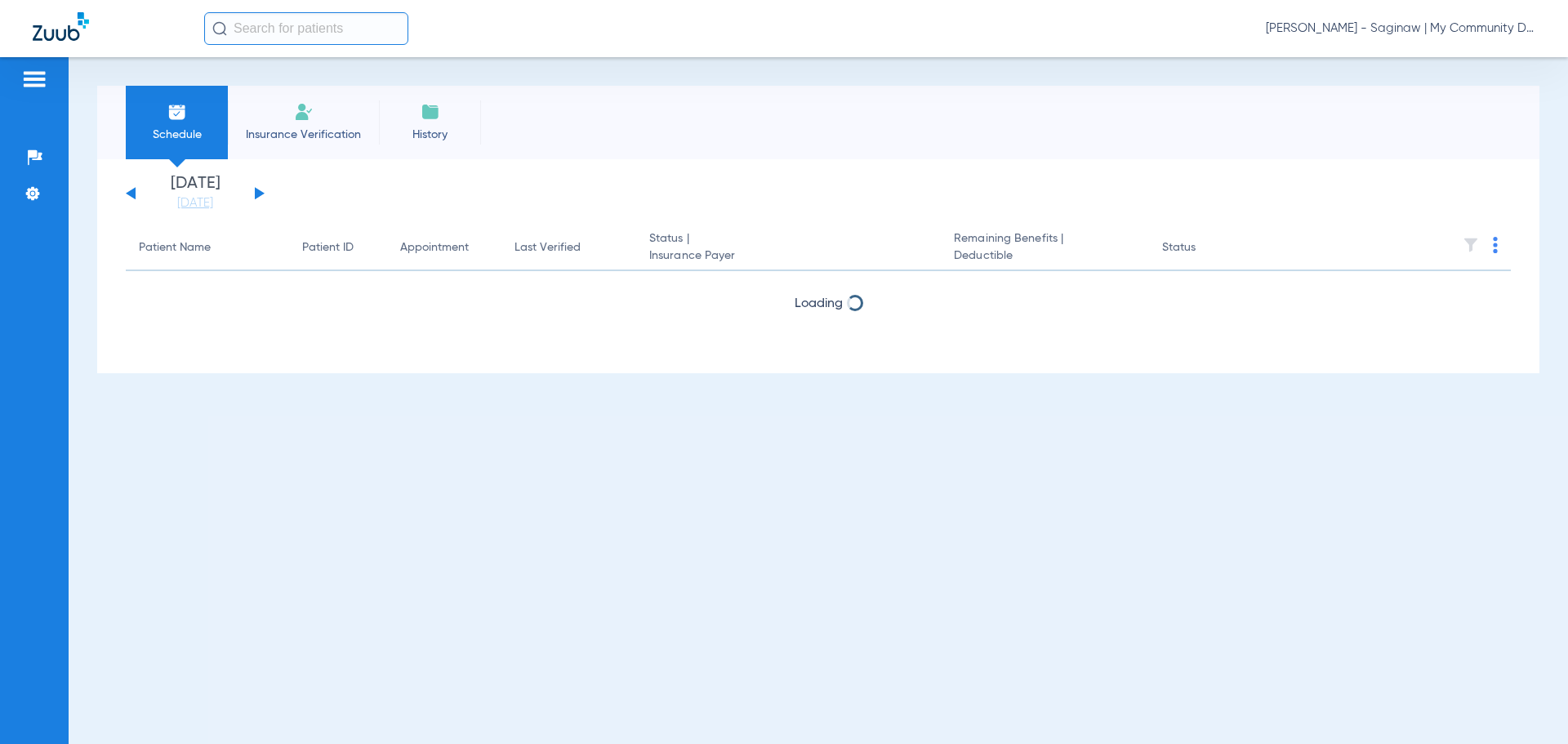 scroll, scrollTop: 0, scrollLeft: 0, axis: both 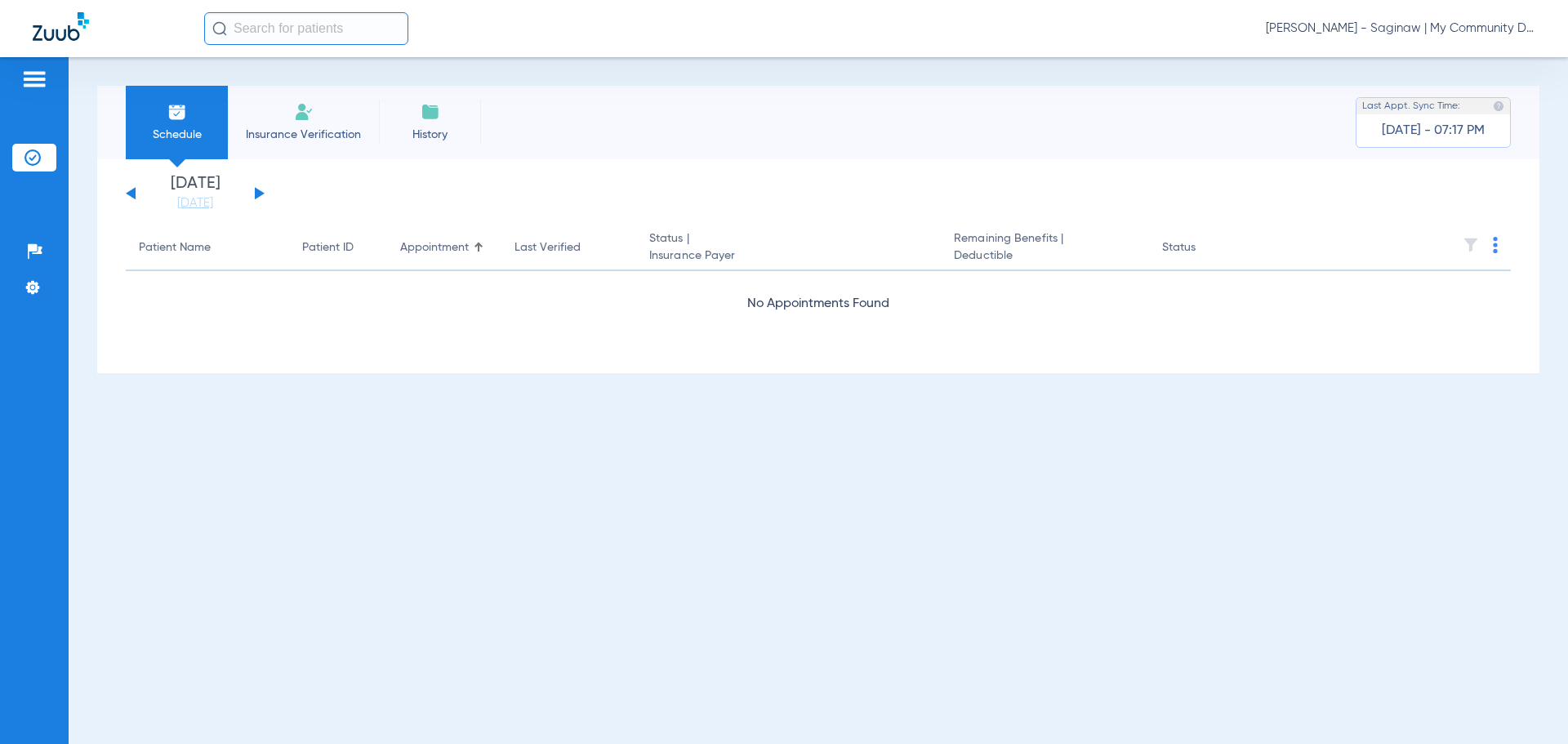 click on "Tiara Willis - Saginaw | My Community Dental Centers" 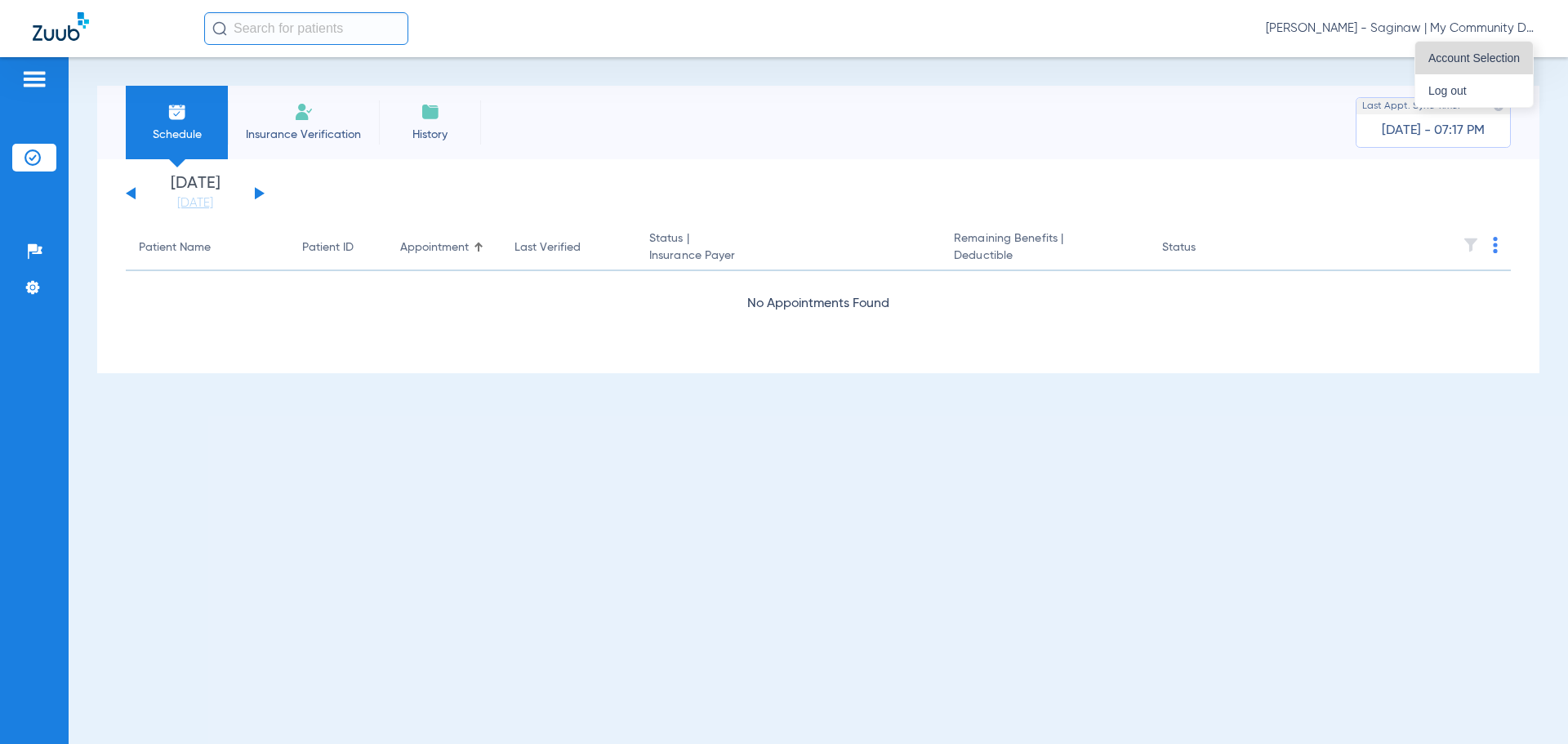 click on "Account Selection" at bounding box center (1474, 58) 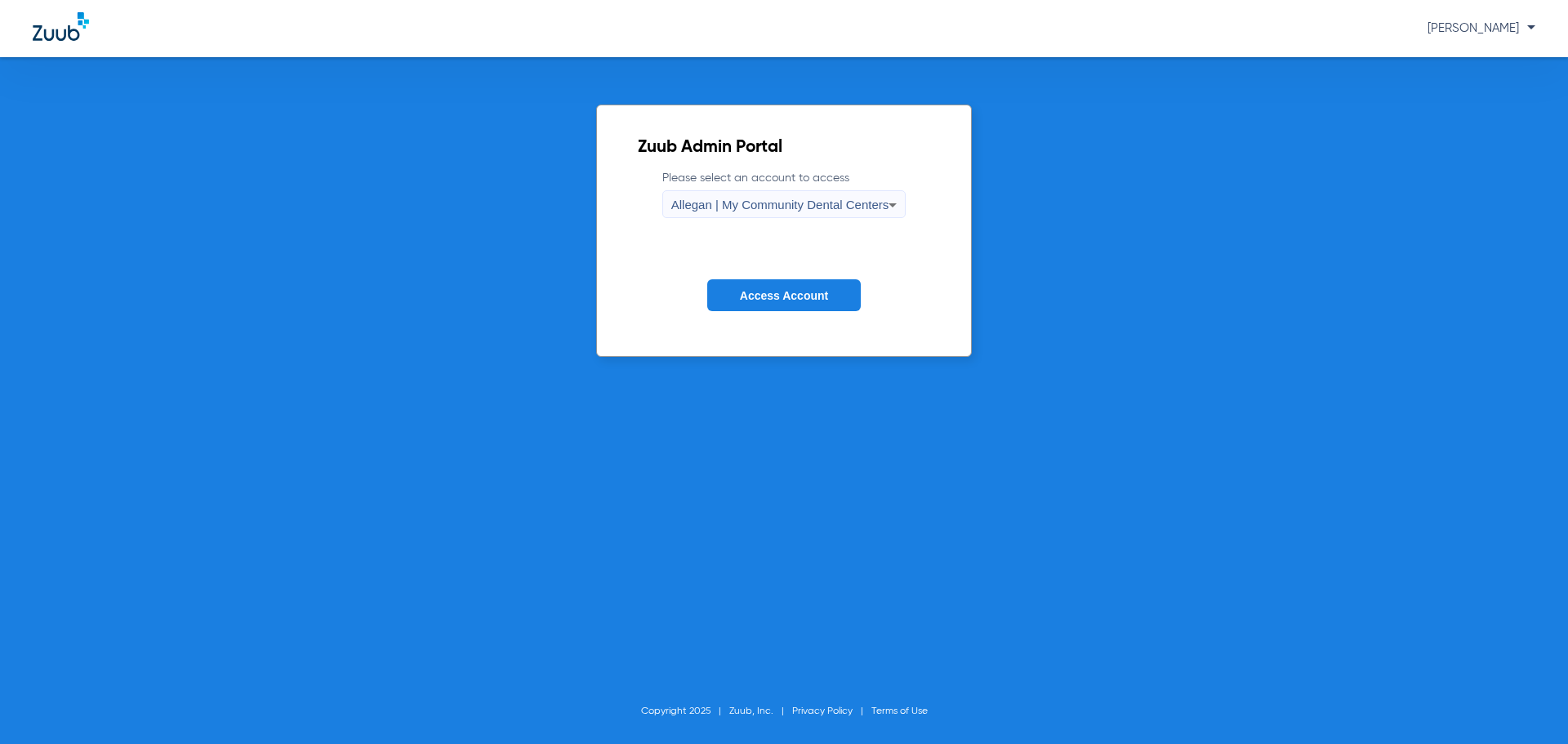 click on "Allegan | My Community Dental Centers" at bounding box center [780, 204] 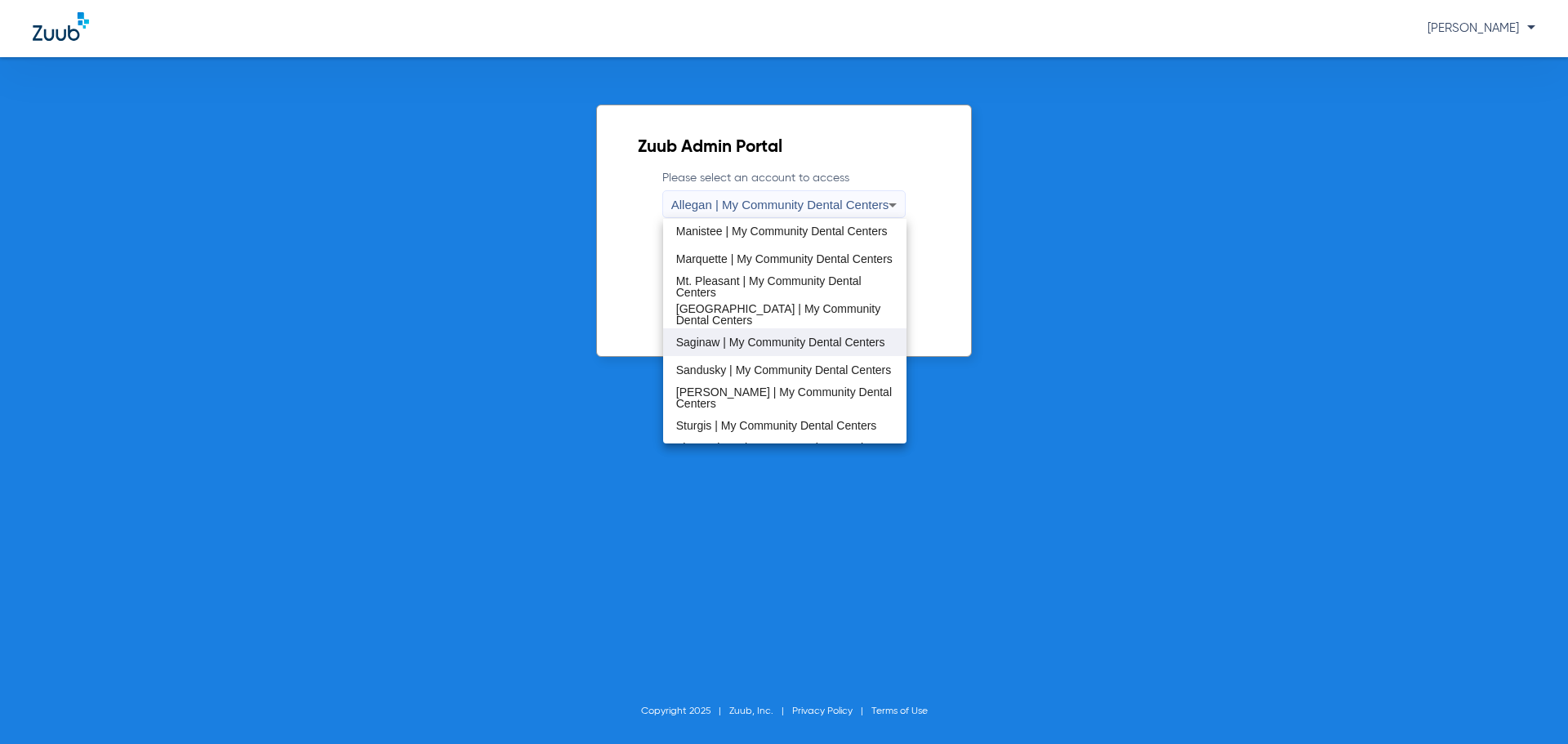 scroll, scrollTop: 490, scrollLeft: 0, axis: vertical 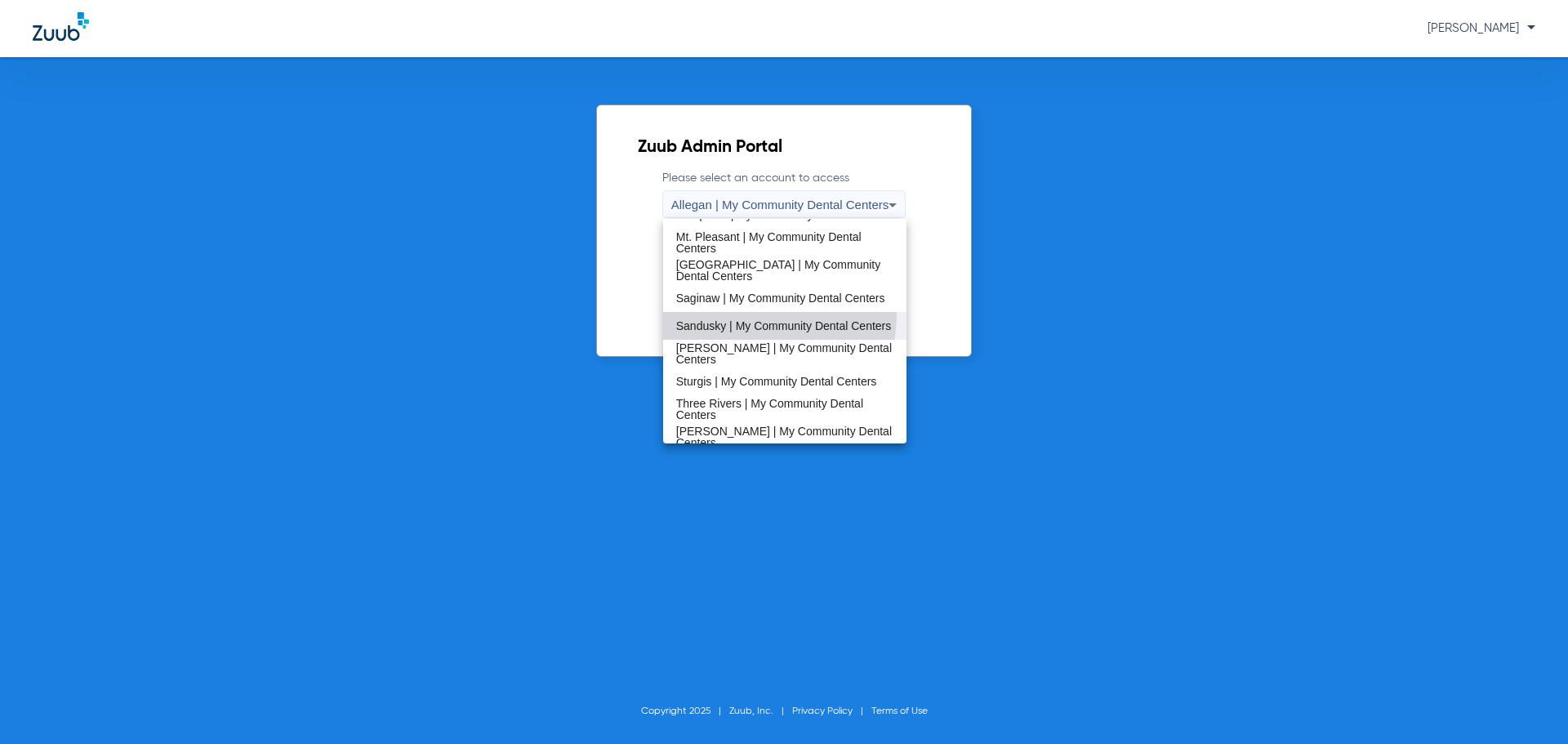 click on "Sandusky | My Community Dental Centers" at bounding box center (784, 326) 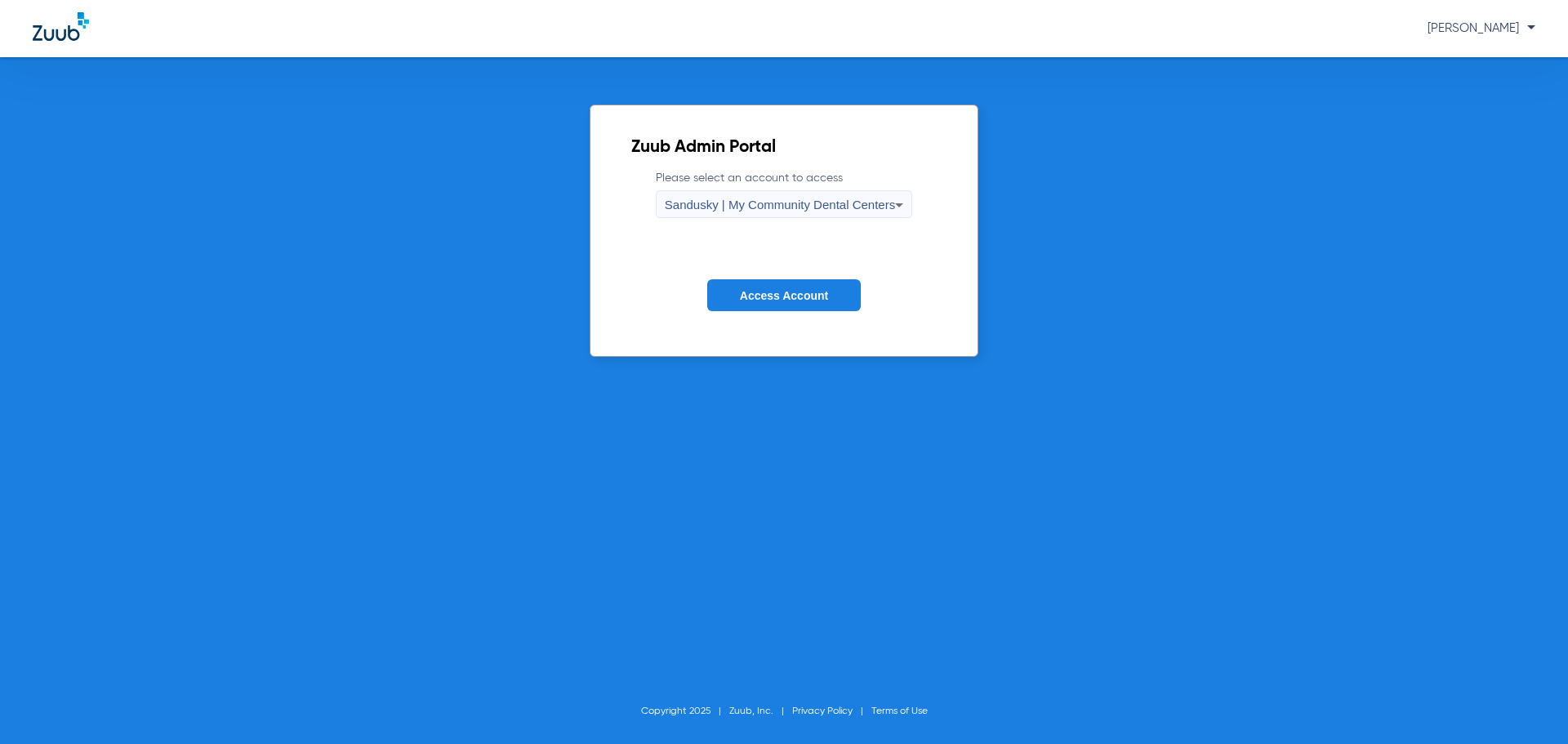 click on "Access Account" 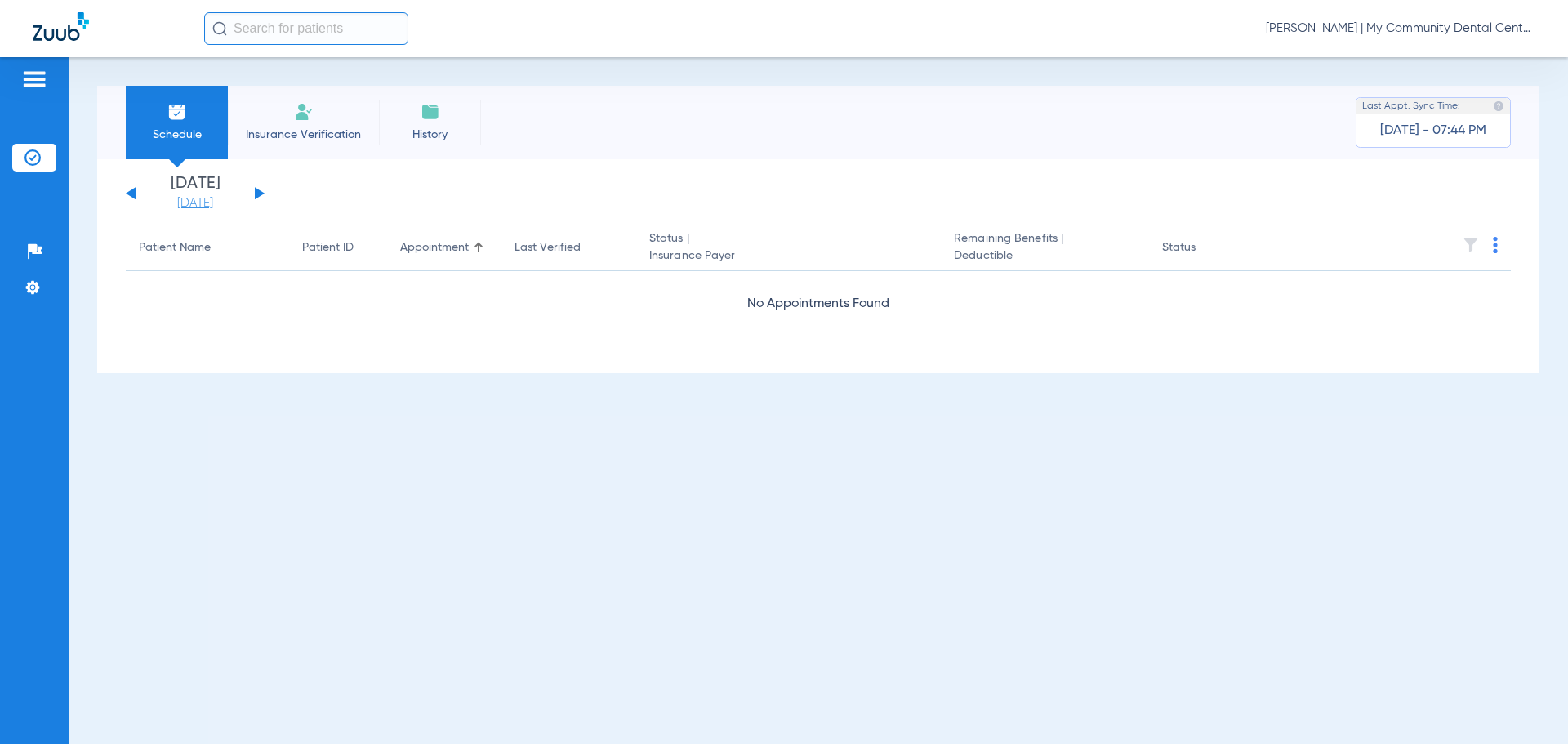 click on "[DATE]" 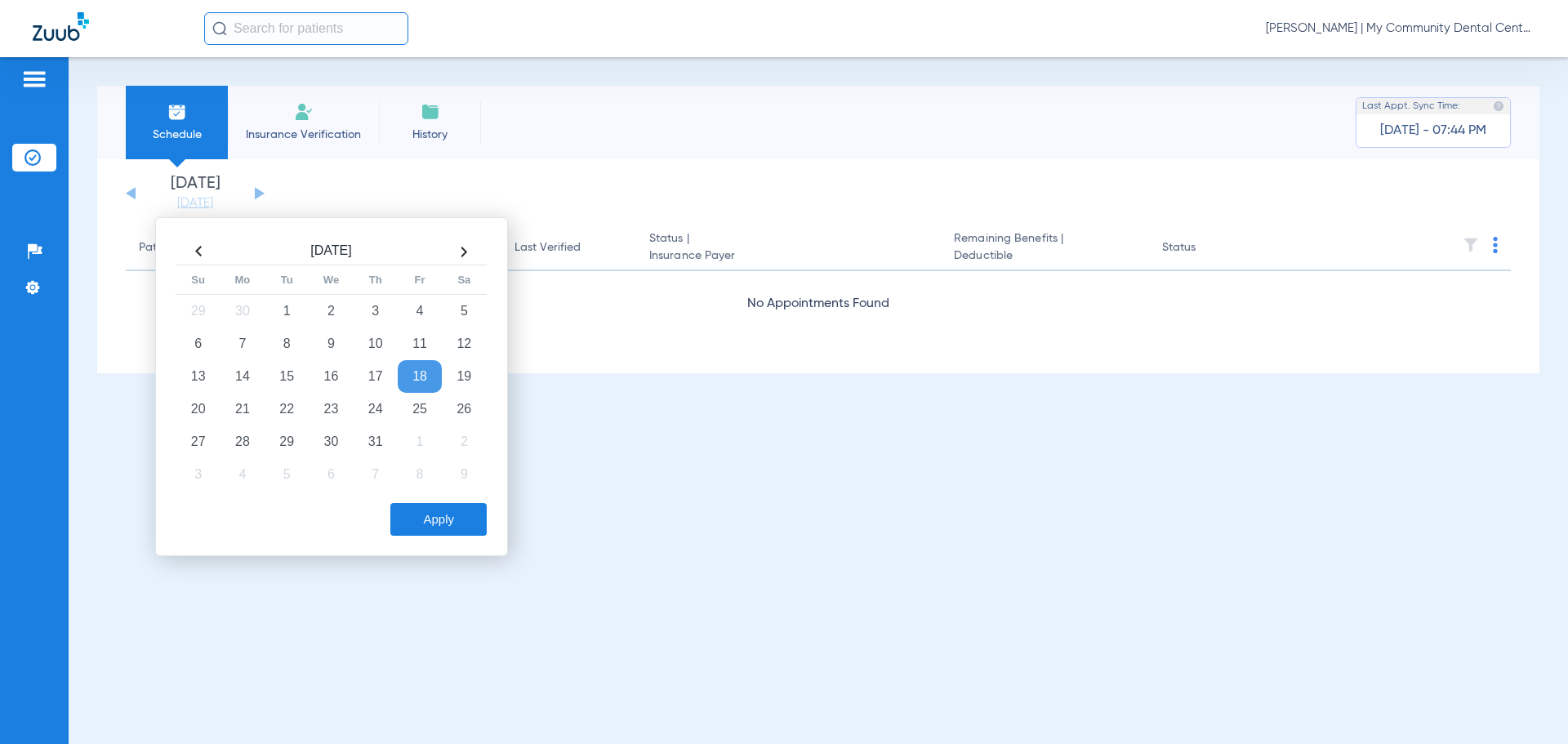 drag, startPoint x: 237, startPoint y: 445, endPoint x: 261, endPoint y: 460, distance: 28.30194 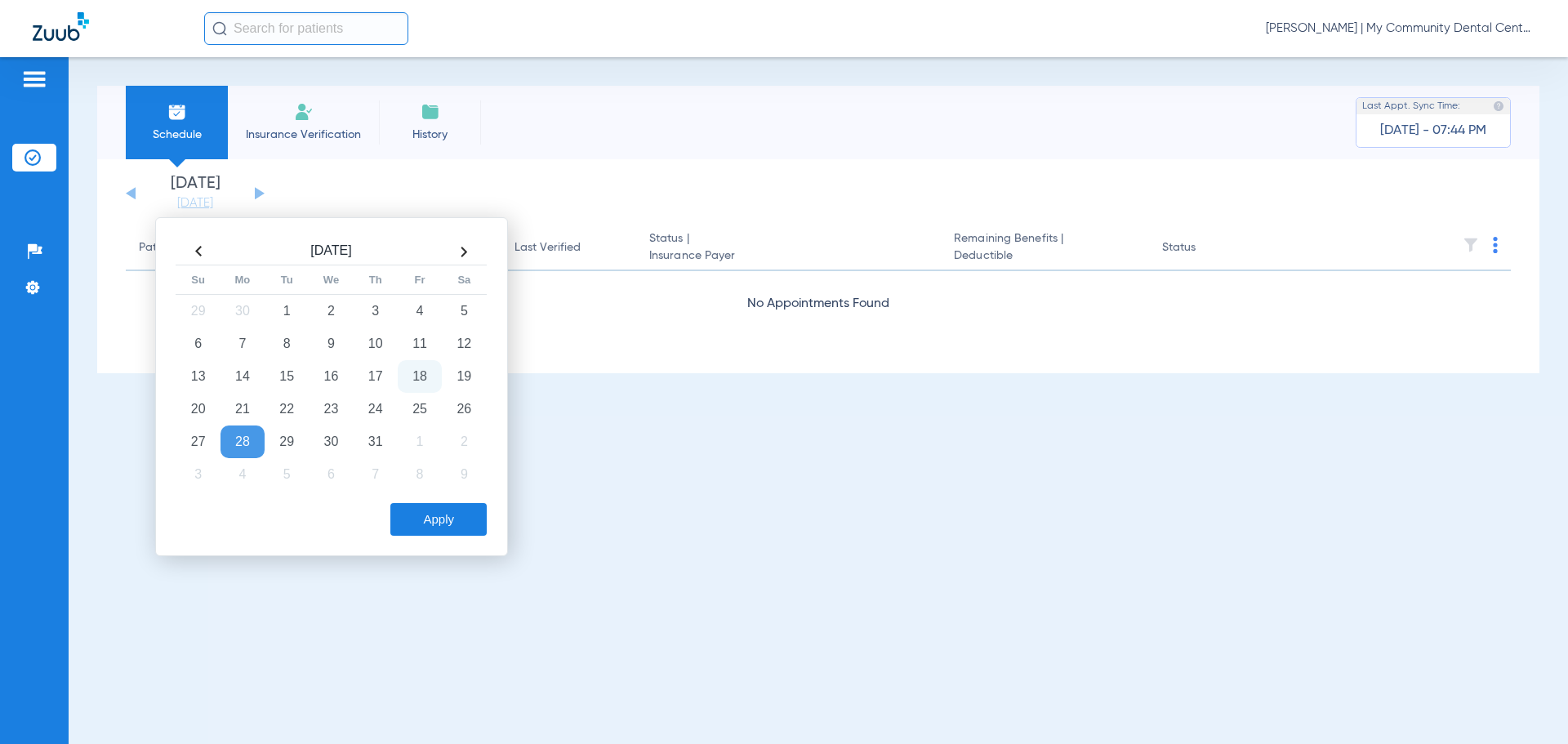 click on "Apply" 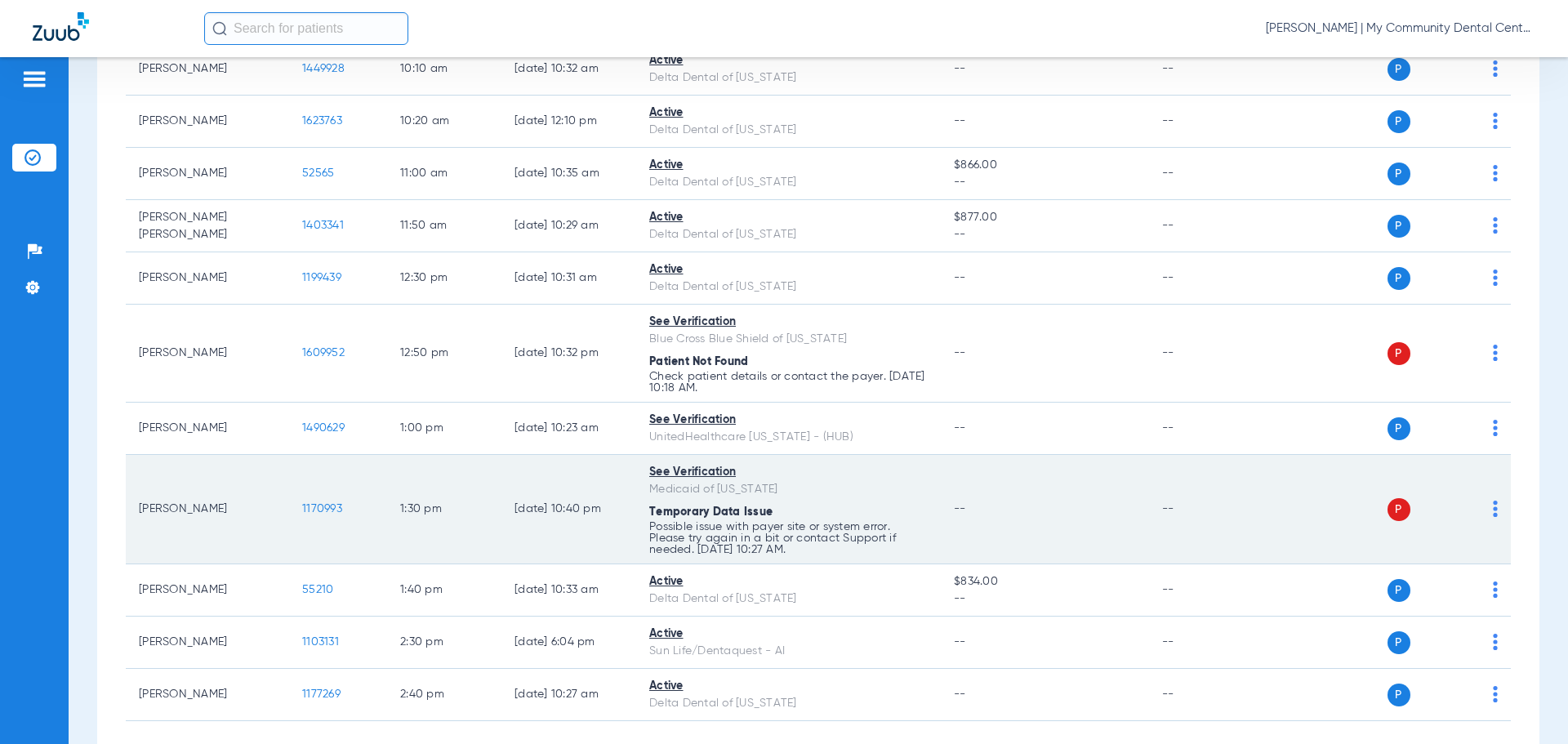 scroll, scrollTop: 564, scrollLeft: 0, axis: vertical 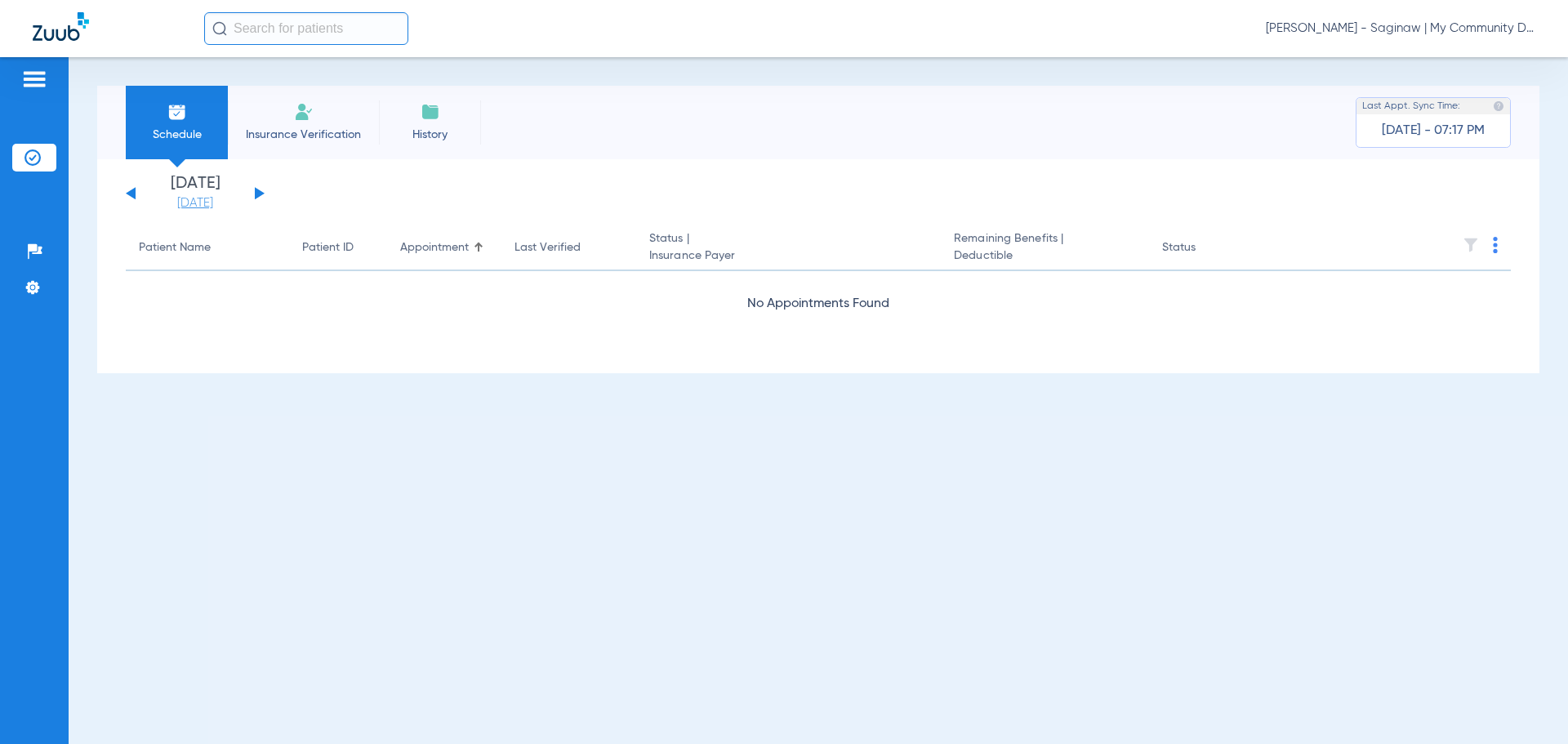 click on "[DATE]" 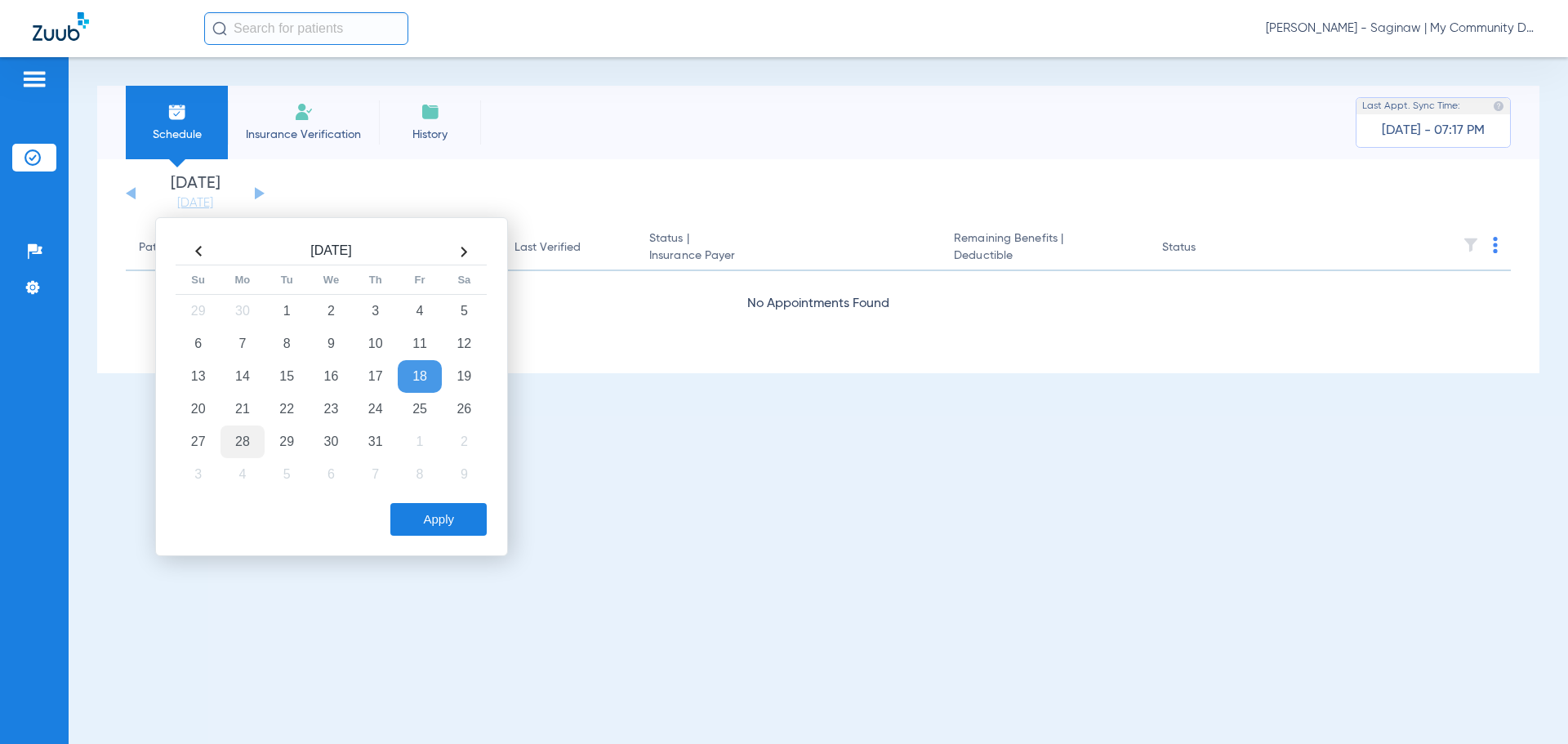 click on "28" 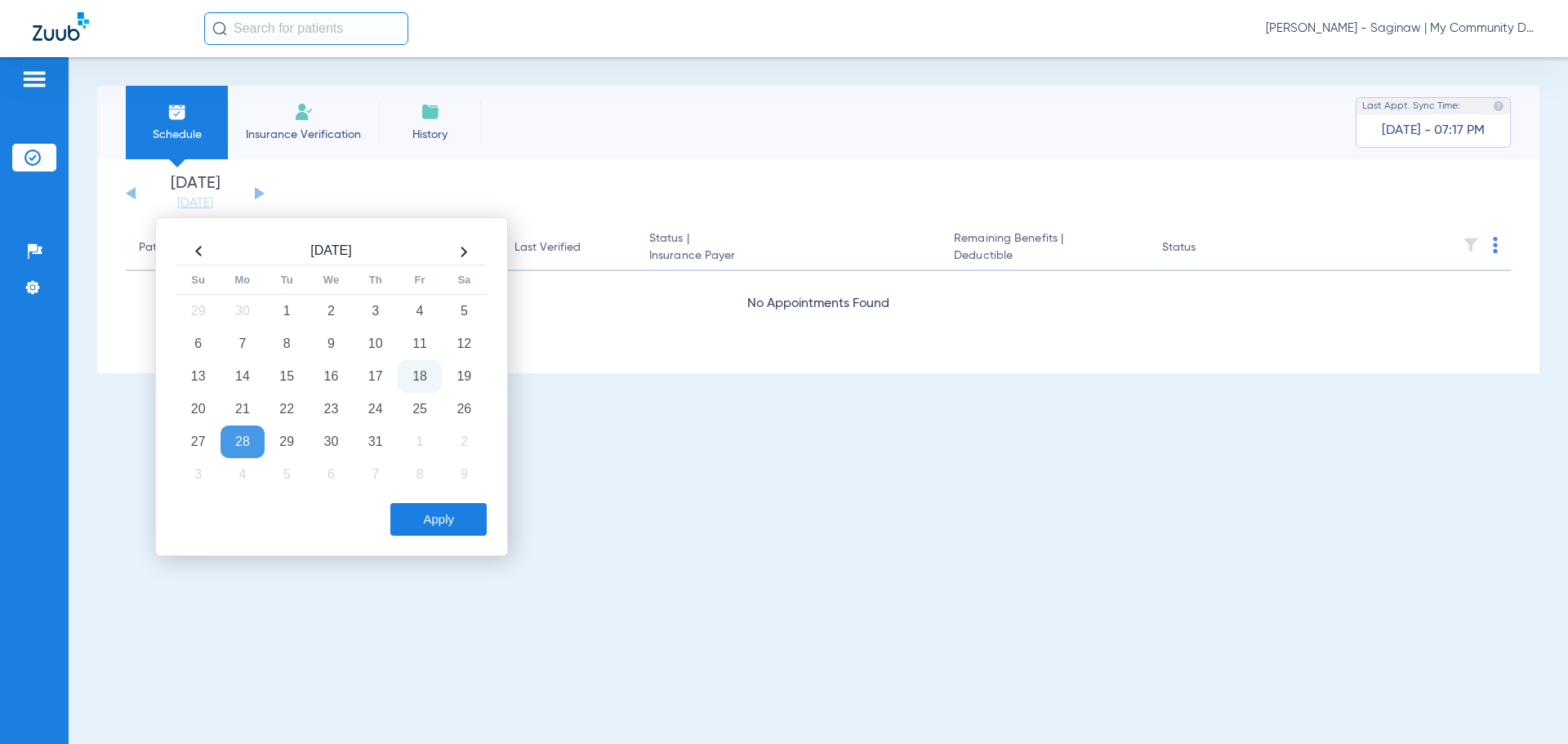 click on "Apply" 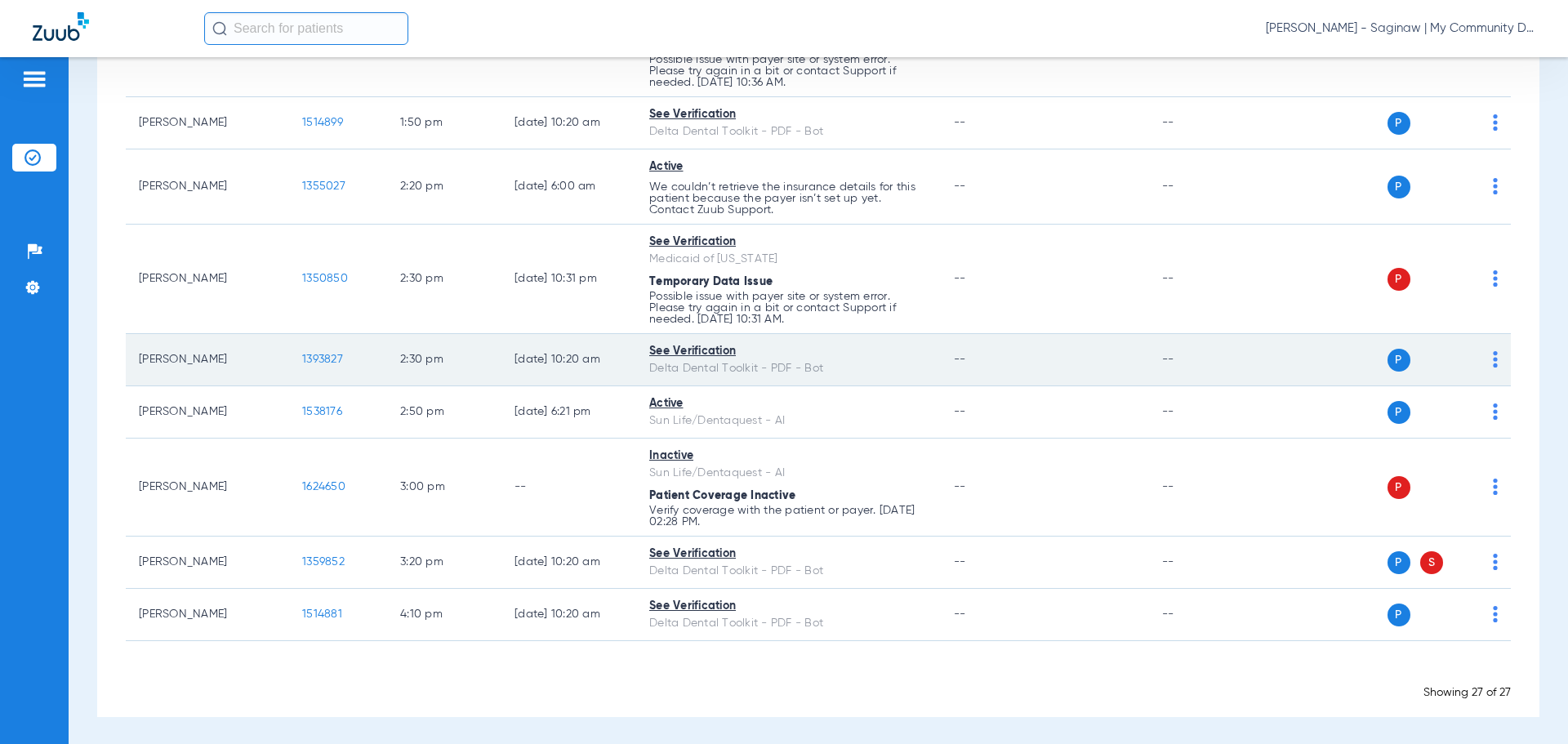 scroll, scrollTop: 1460, scrollLeft: 0, axis: vertical 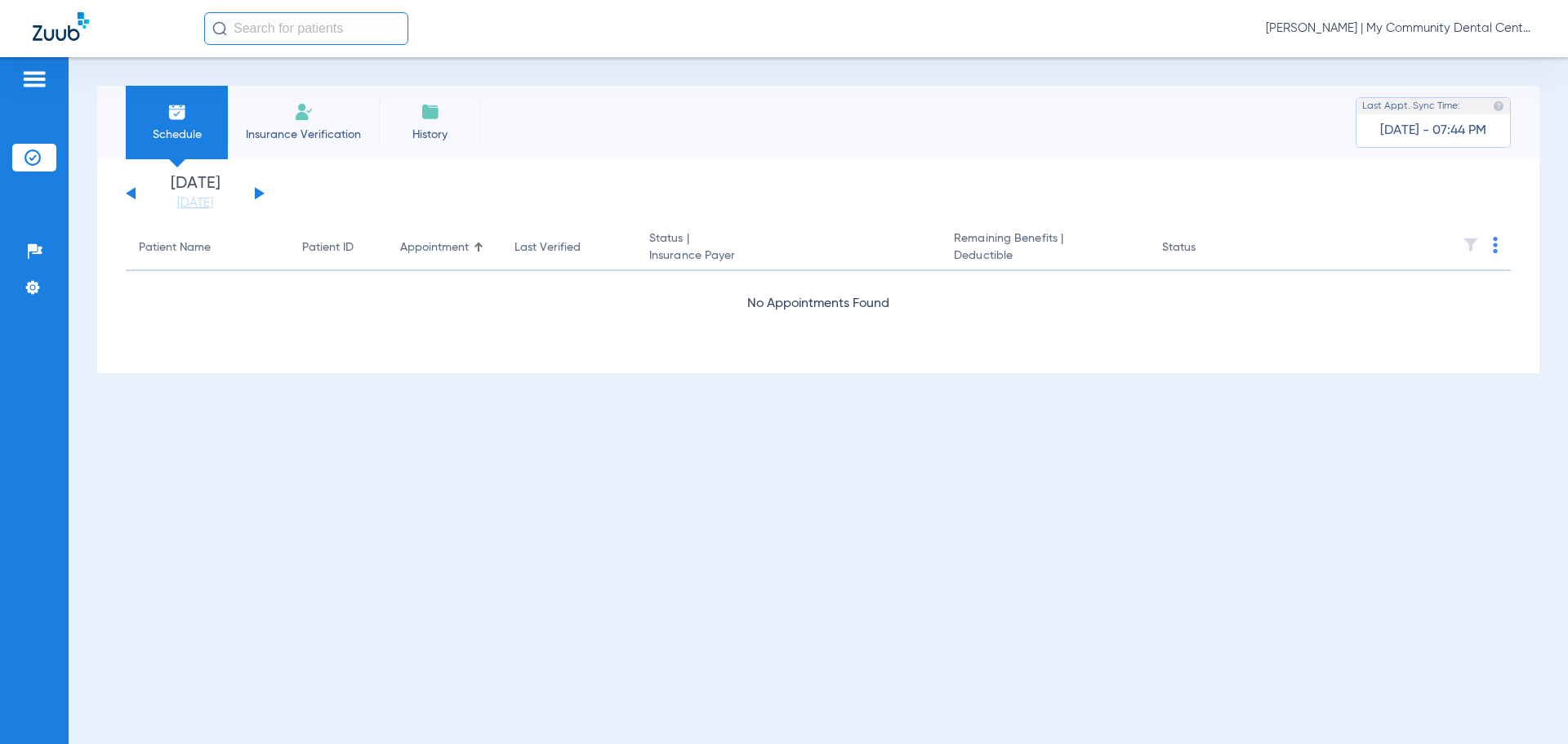 click on "Tiara Willis - Sandusky | My Community Dental Centers" 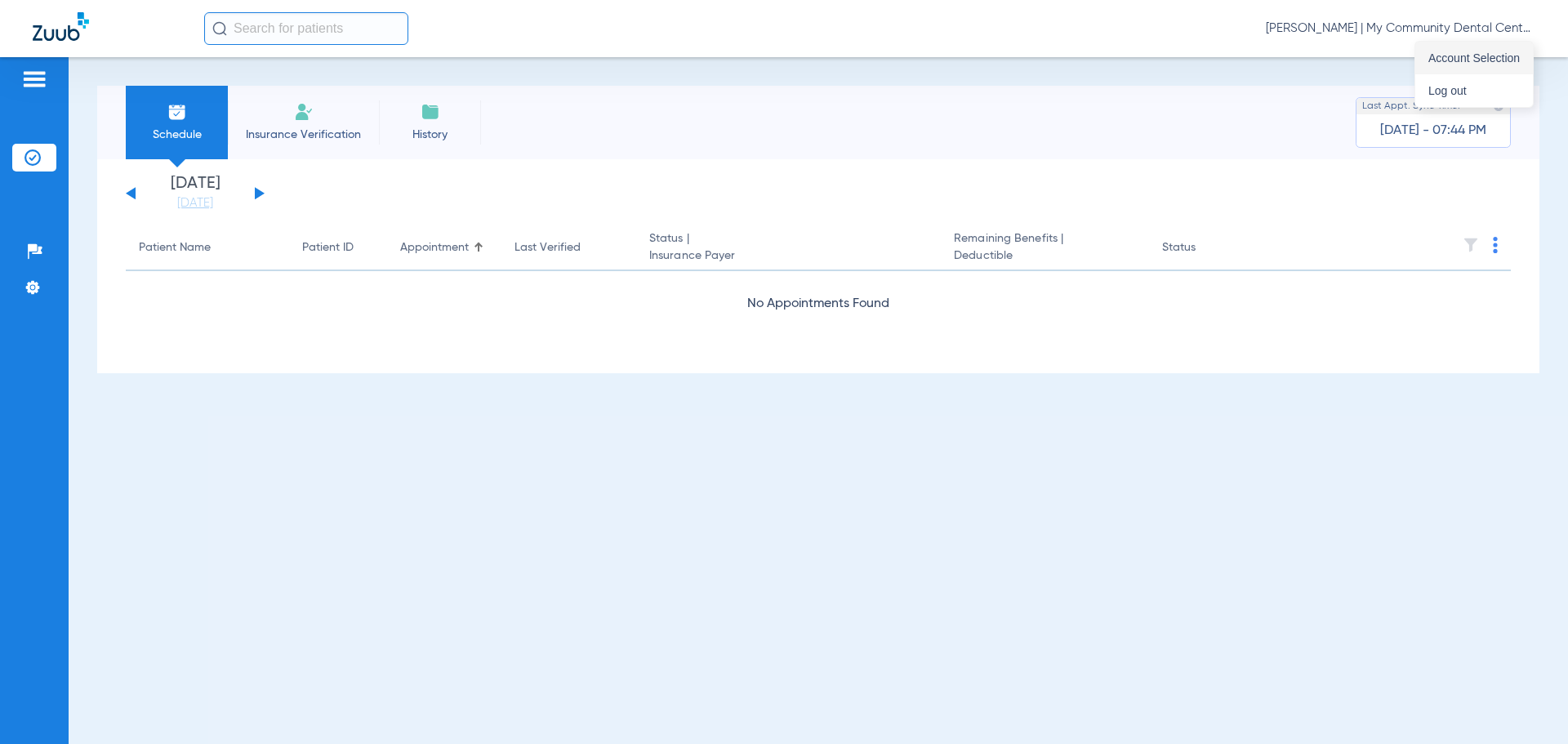 click on "Account Selection" at bounding box center (1474, 58) 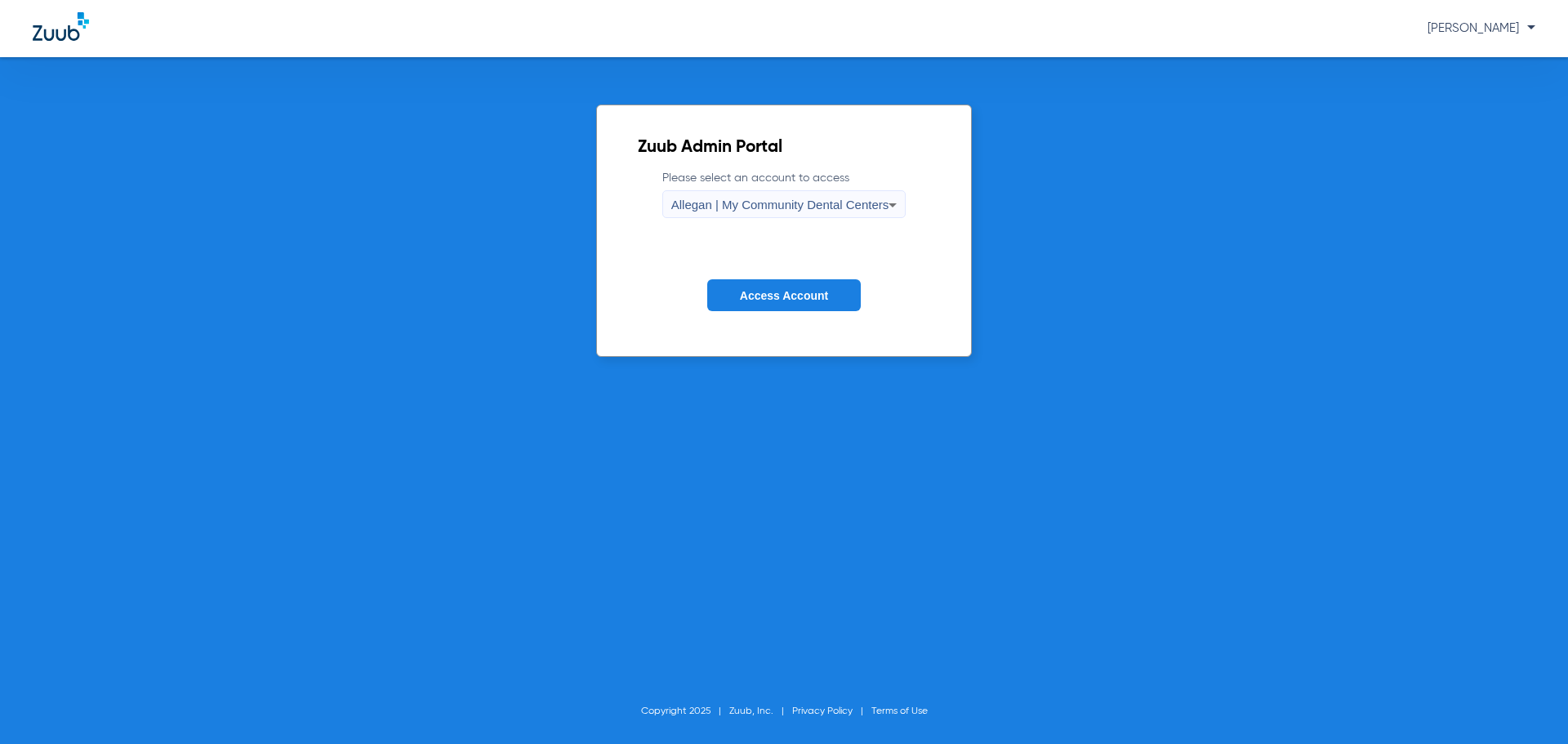 click on "Allegan | My Community Dental Centers" at bounding box center [780, 204] 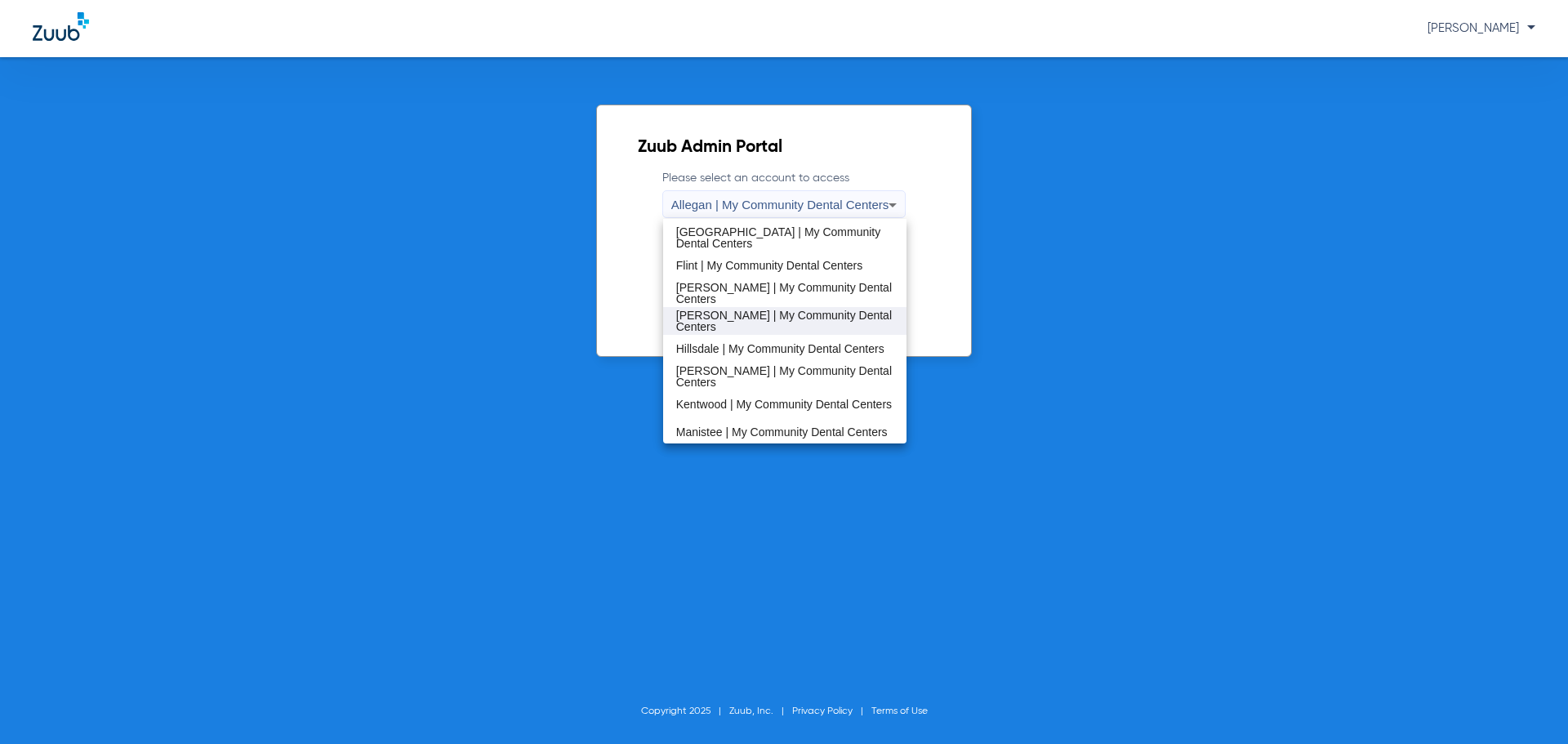scroll, scrollTop: 327, scrollLeft: 0, axis: vertical 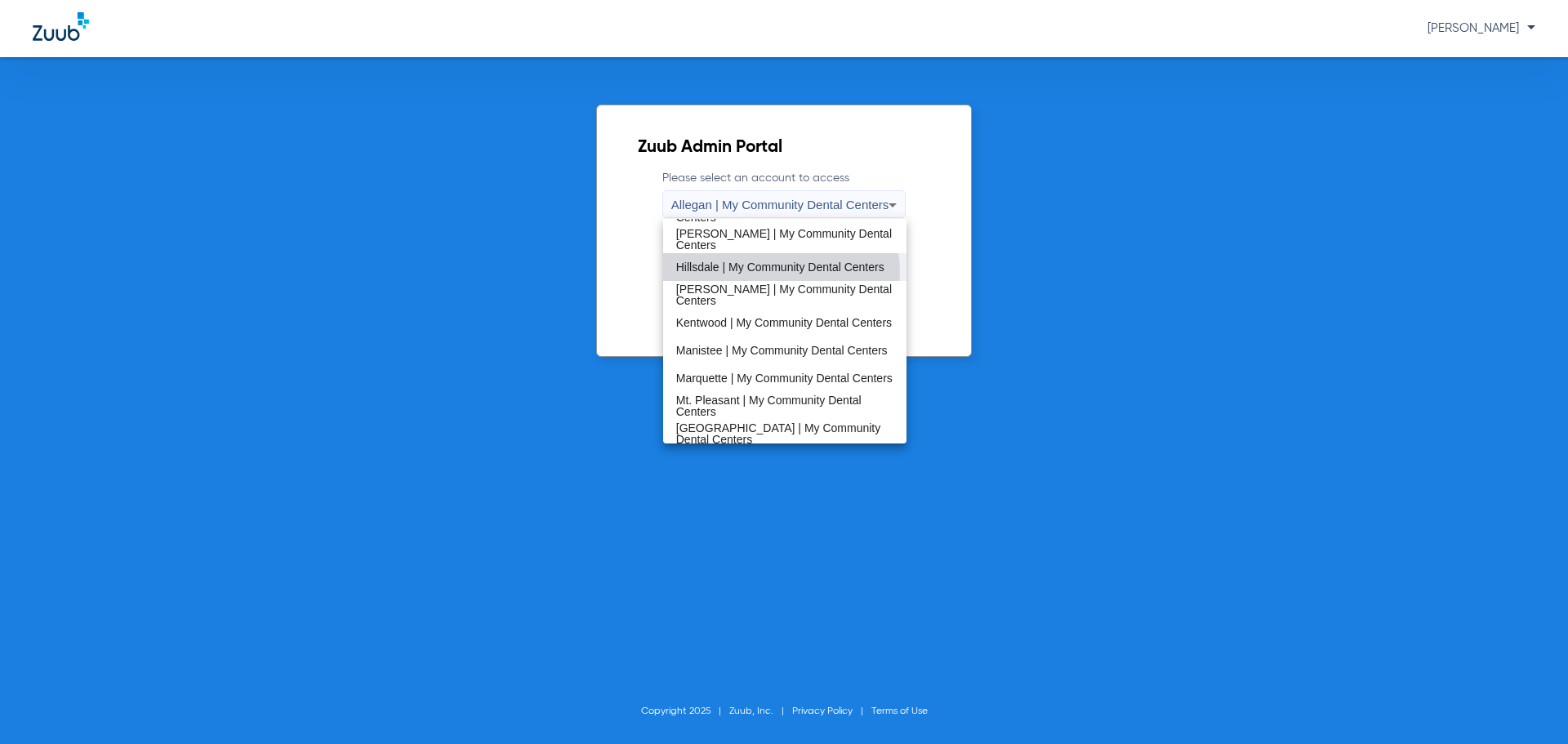 click on "Hillsdale | My Community Dental Centers" at bounding box center [780, 267] 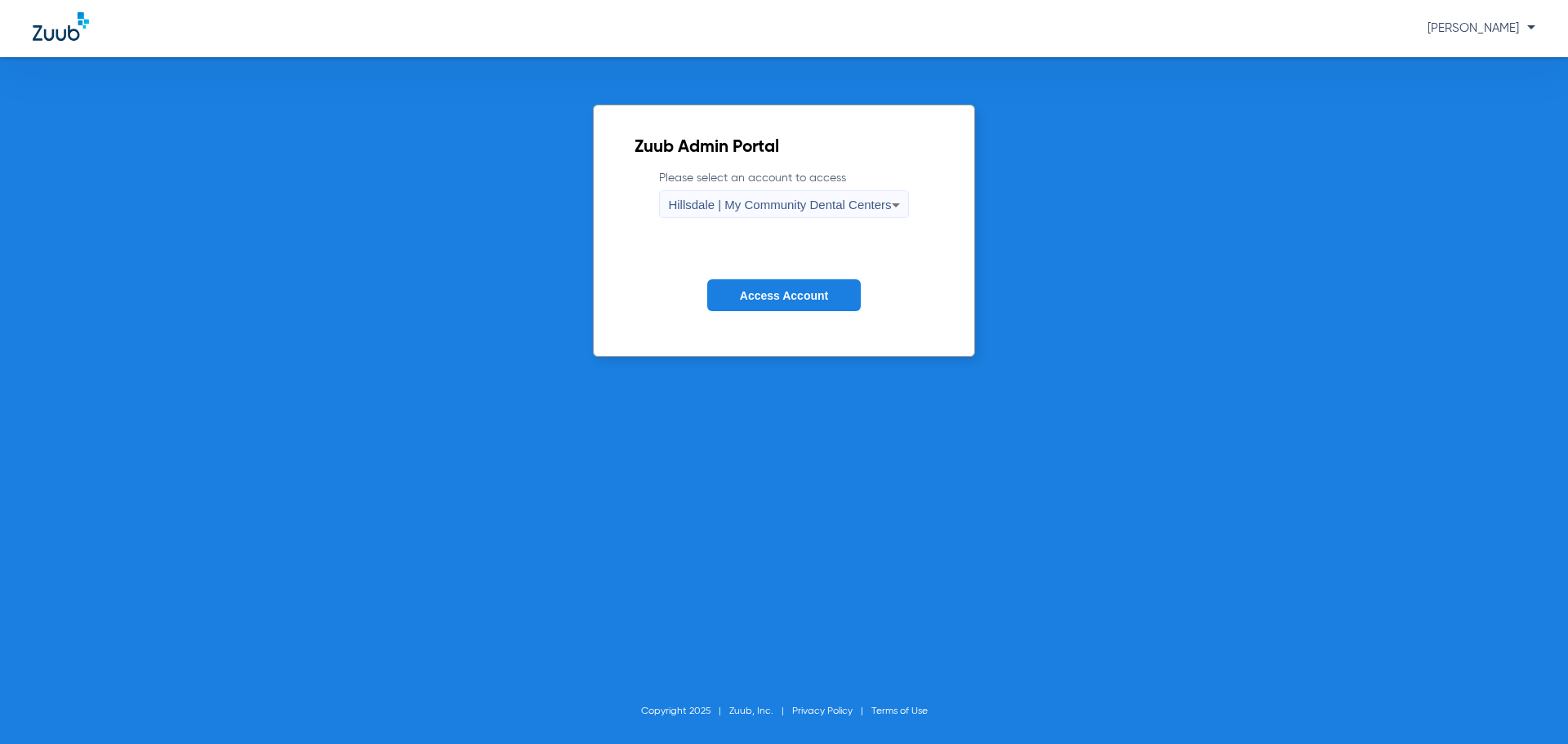 click on "Access Account" 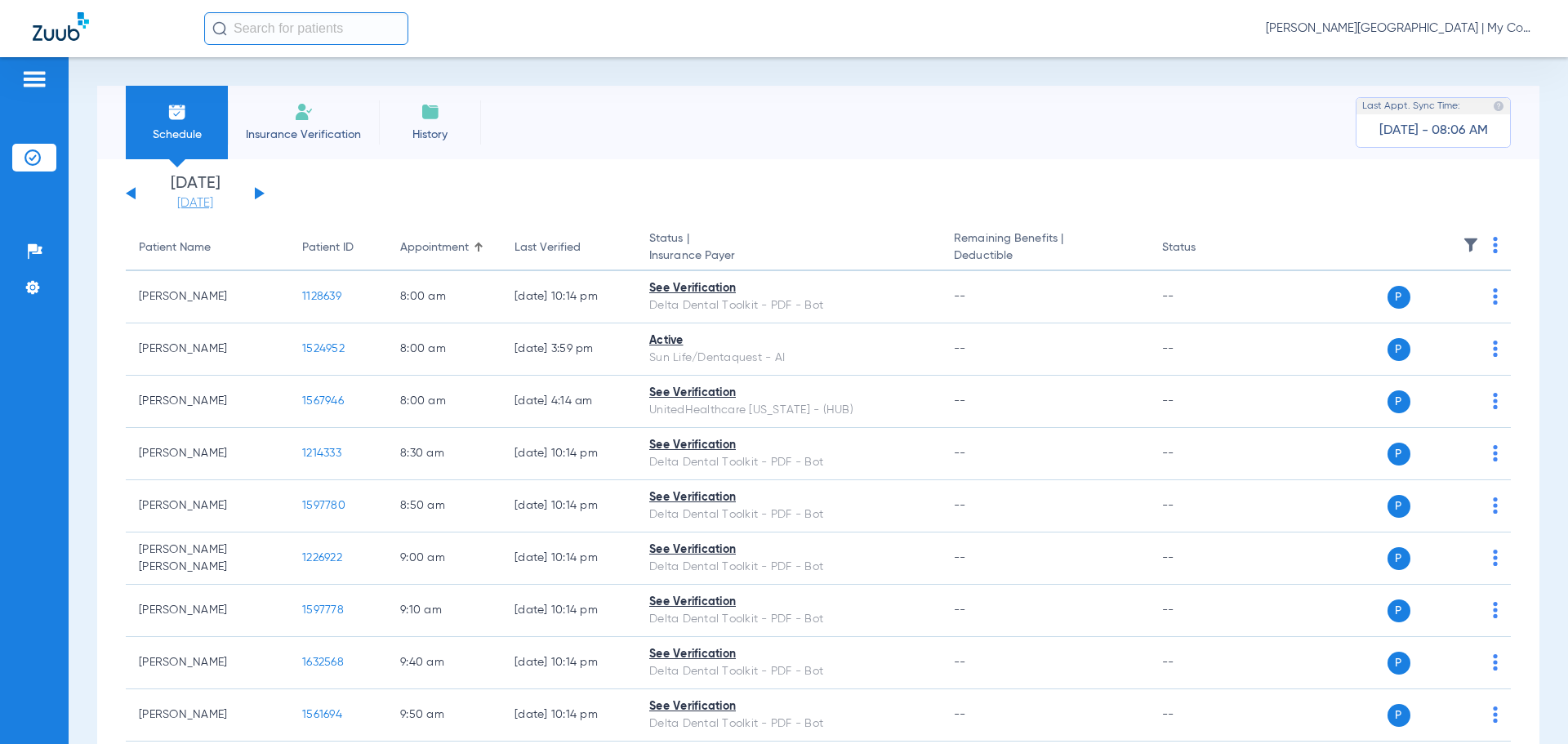 click on "07-18-2025" 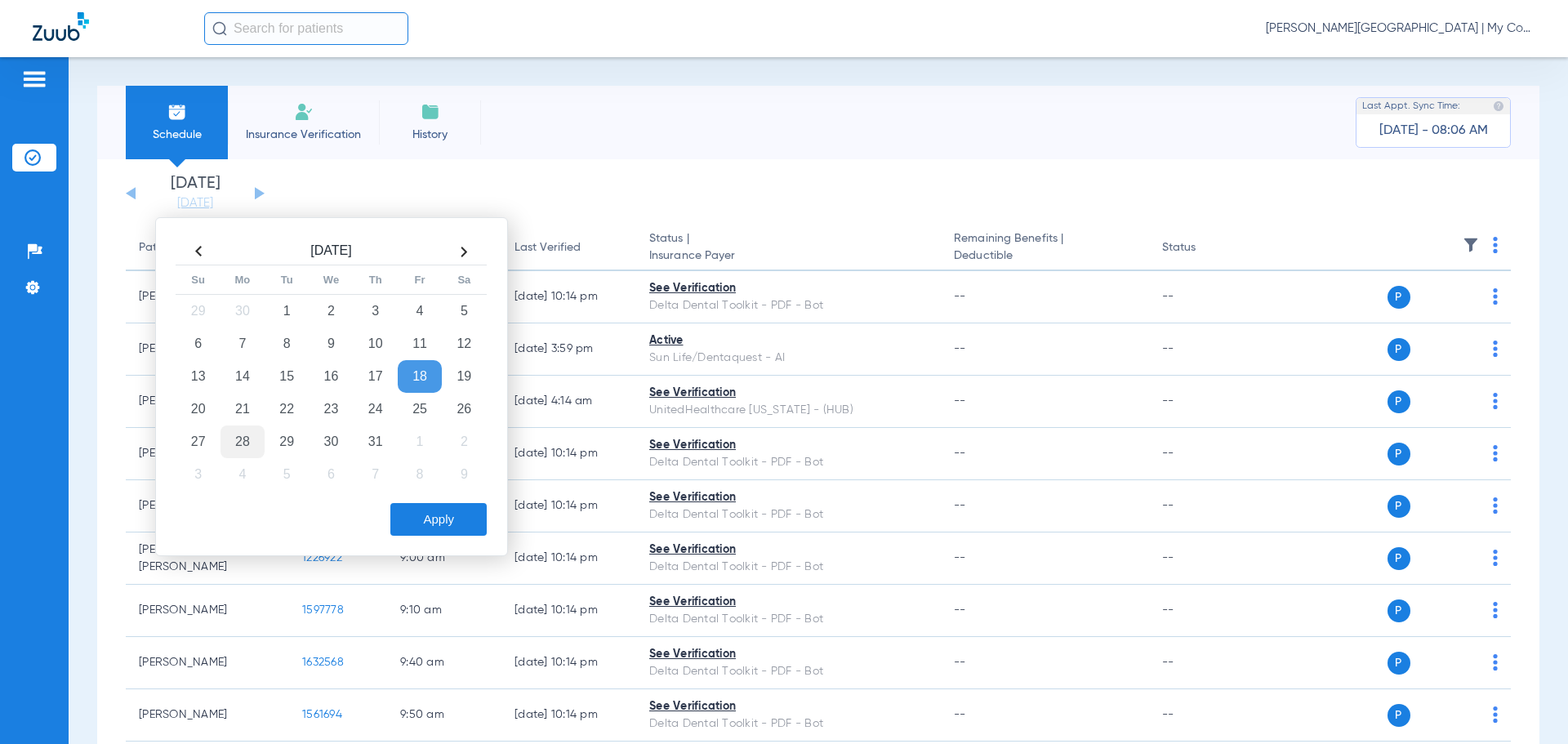 click on "28" 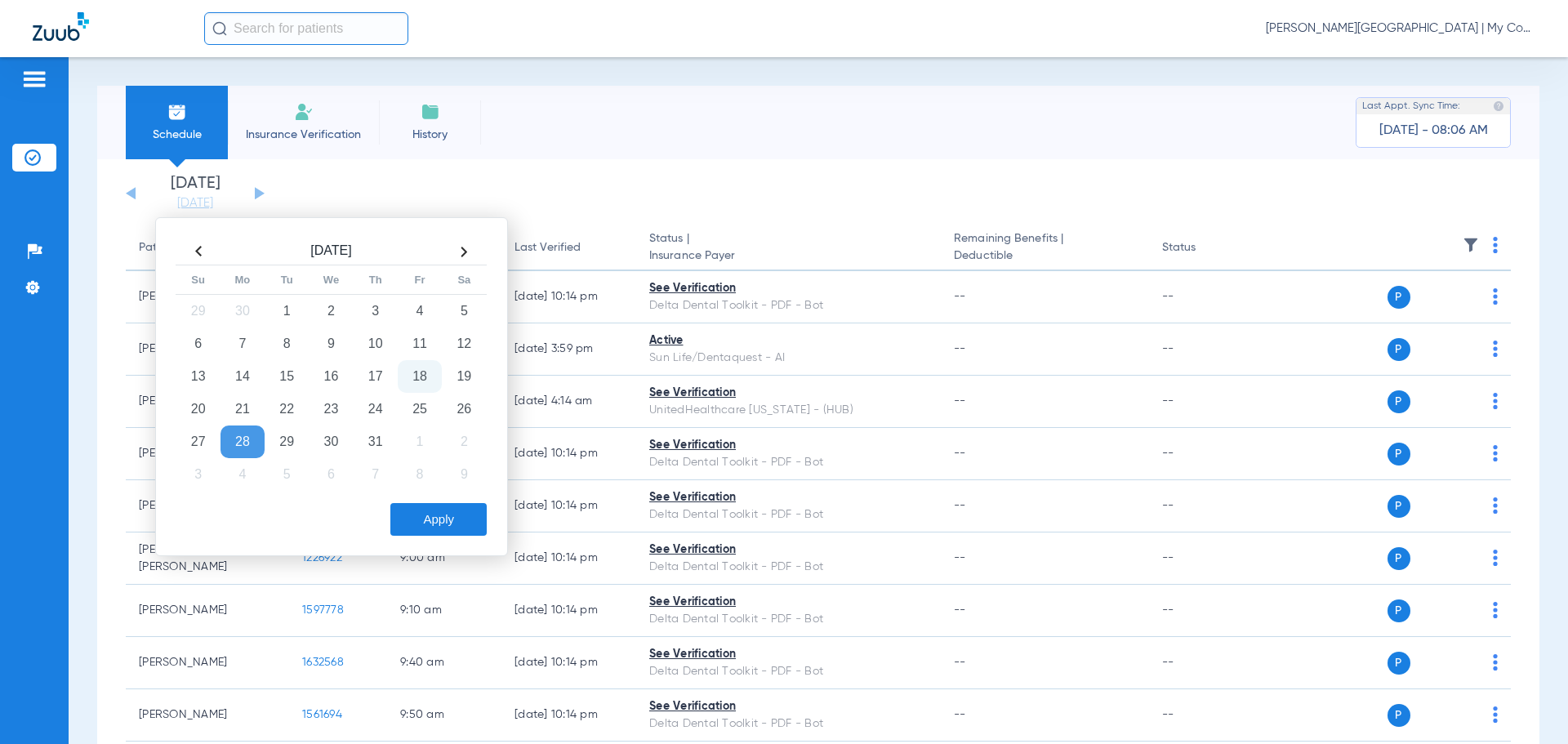 click on "Apply" 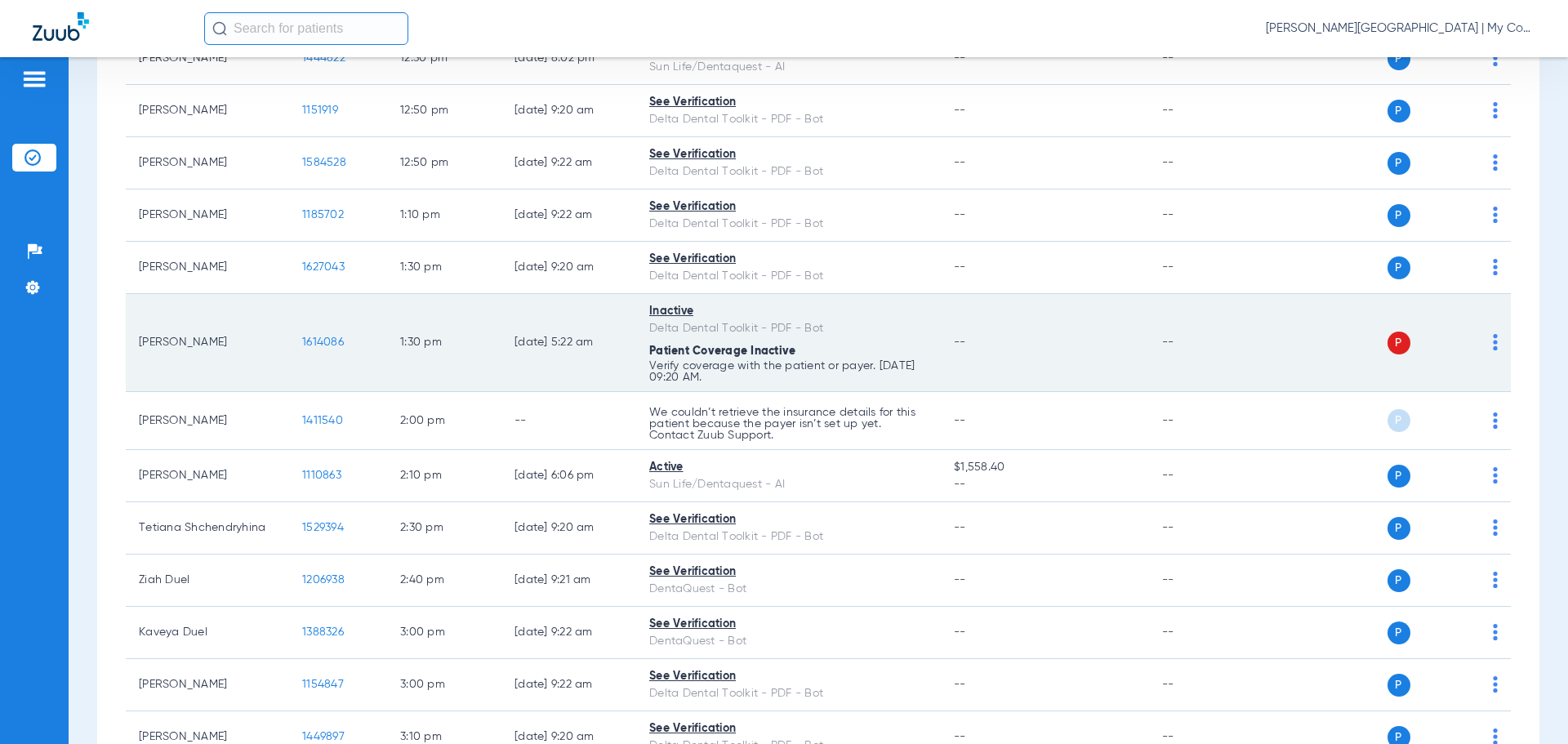 scroll, scrollTop: 1470, scrollLeft: 0, axis: vertical 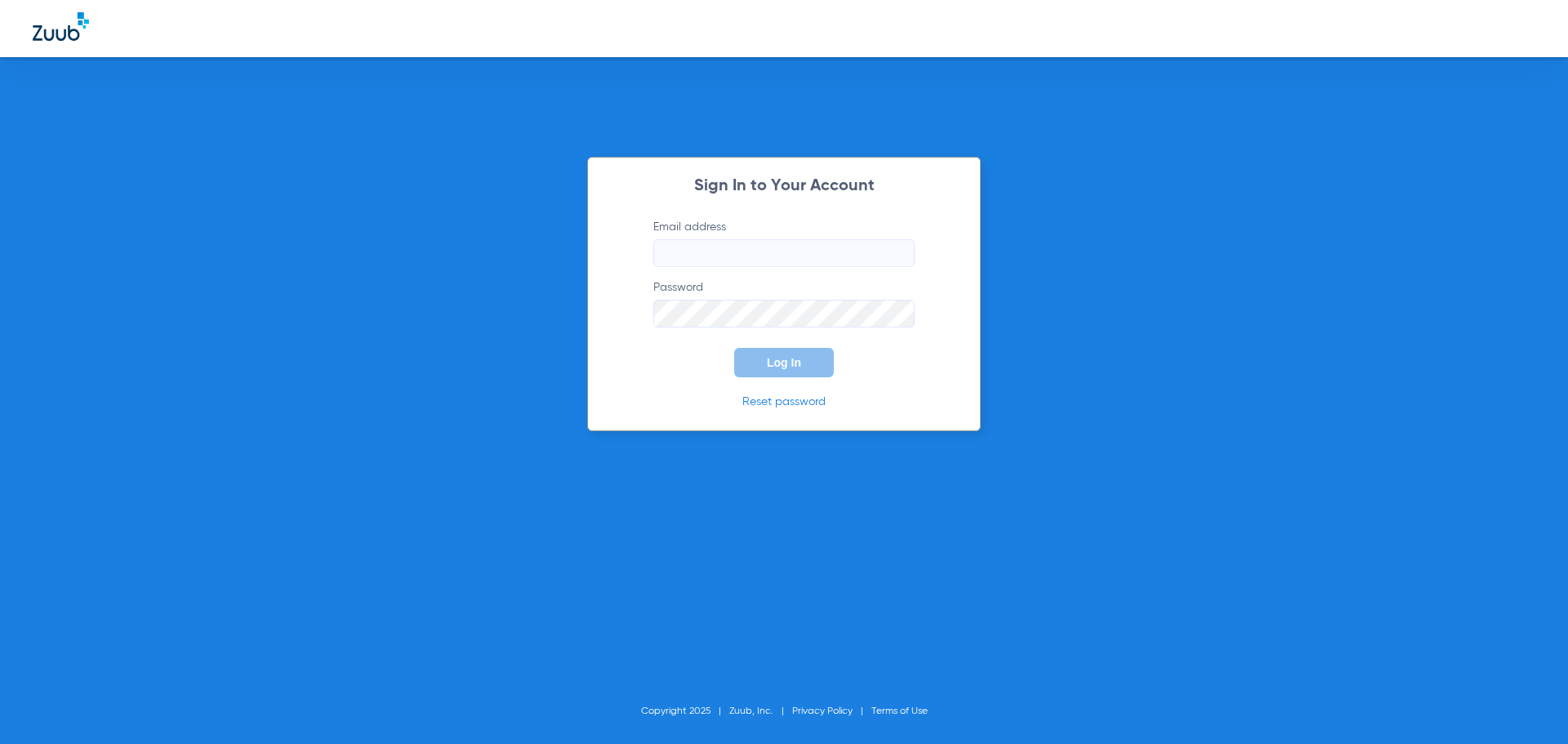 type on "[EMAIL_ADDRESS][DOMAIN_NAME]" 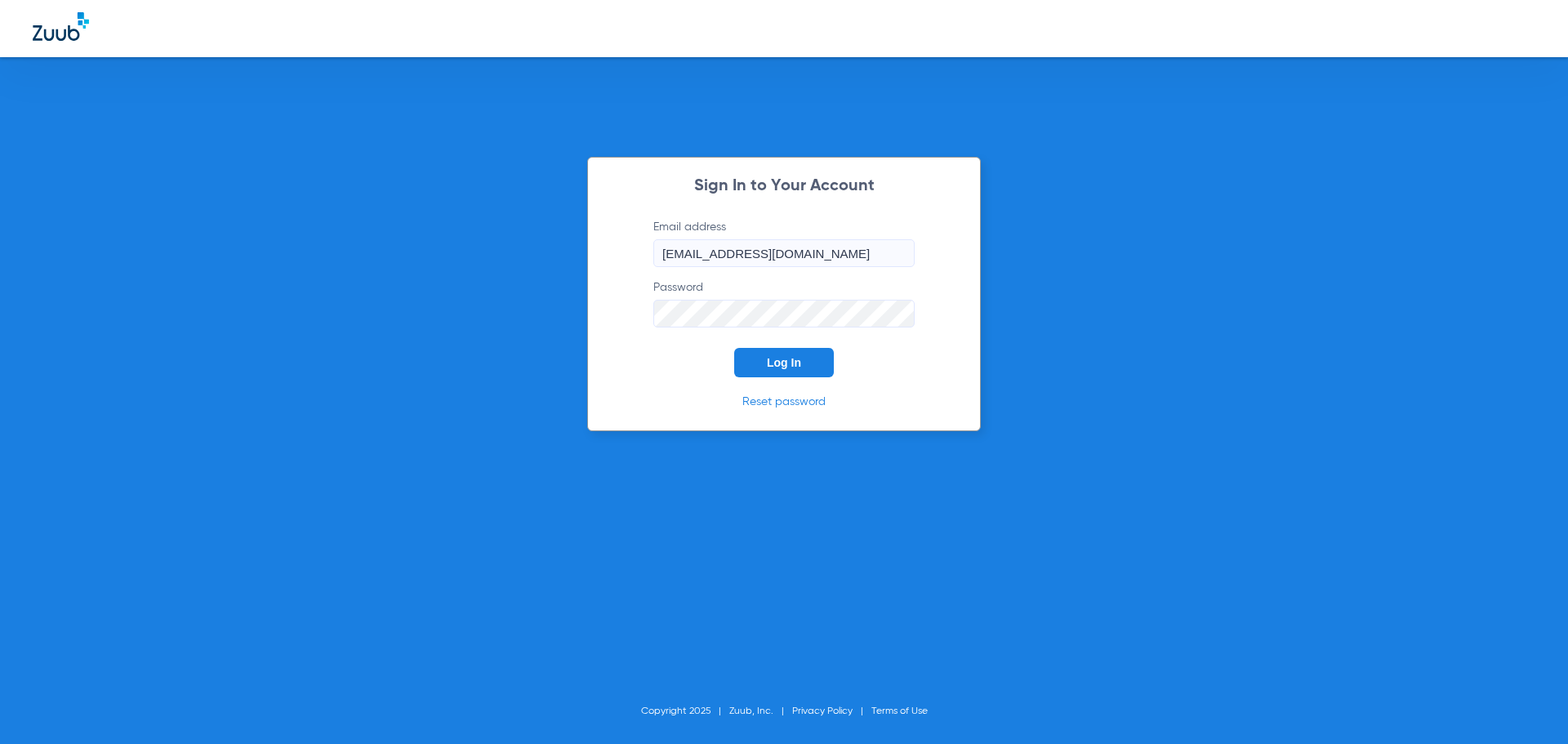click on "Log In" 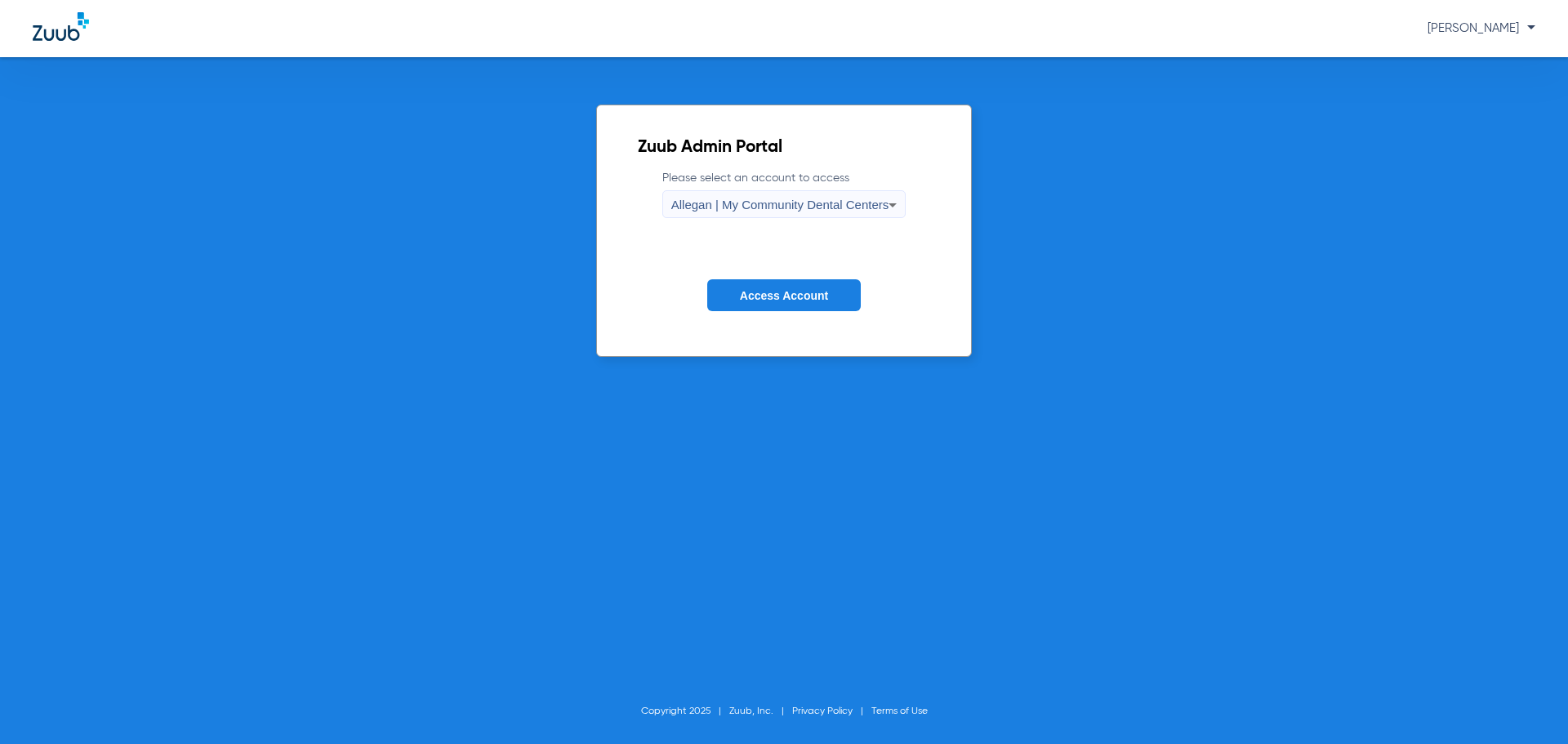 click on "Allegan | My Community Dental Centers" at bounding box center (780, 204) 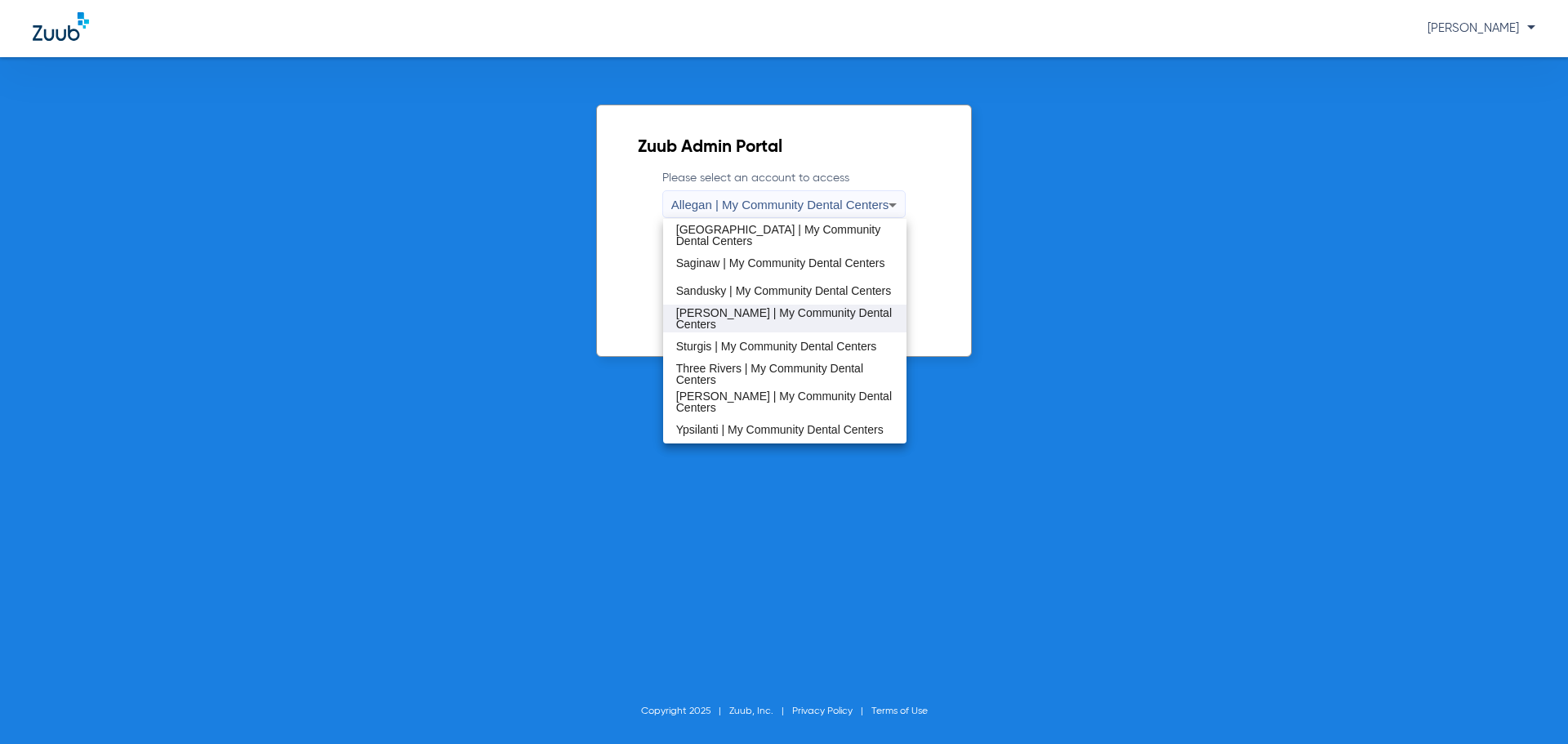 scroll, scrollTop: 280, scrollLeft: 0, axis: vertical 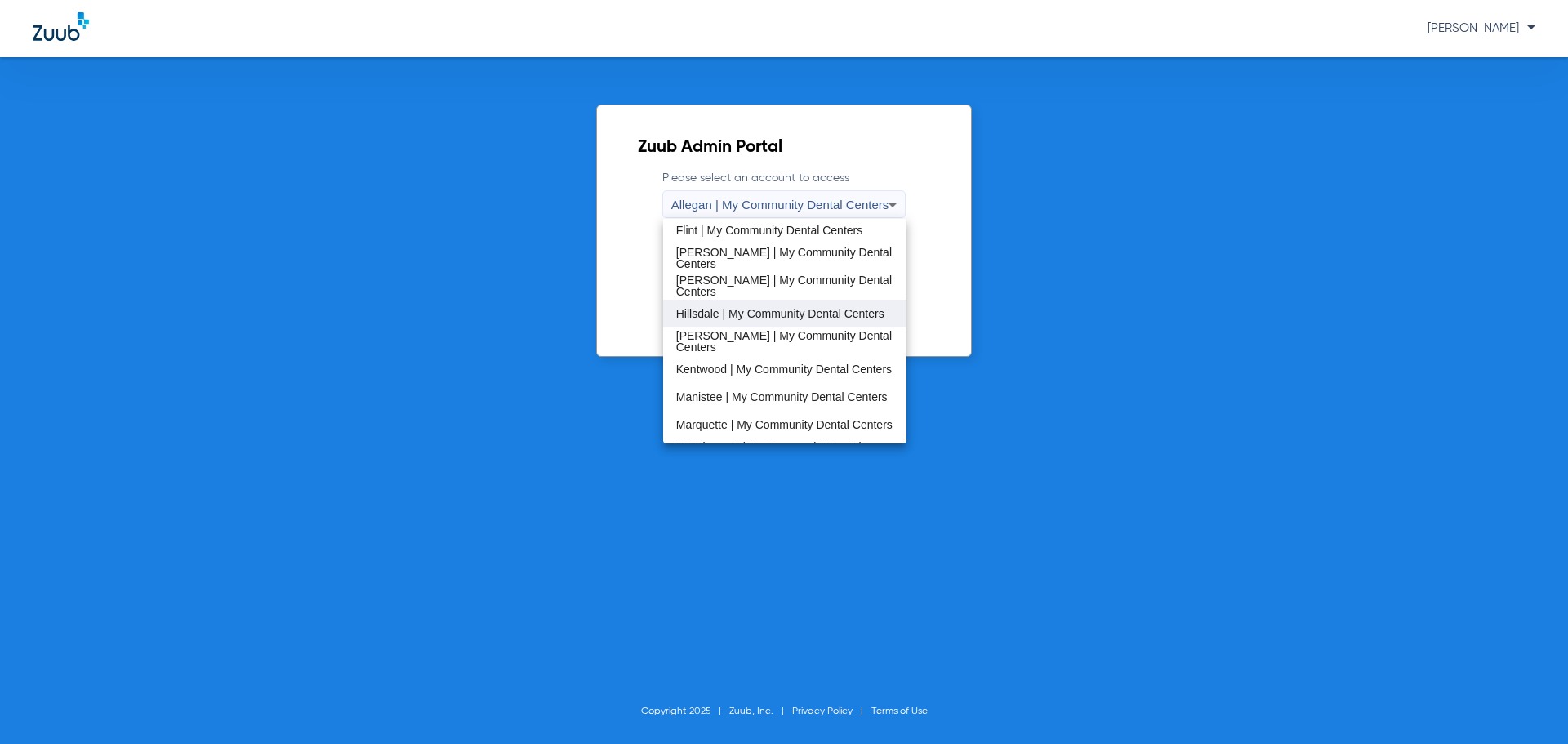 click on "Hillsdale | My Community Dental Centers" at bounding box center [785, 314] 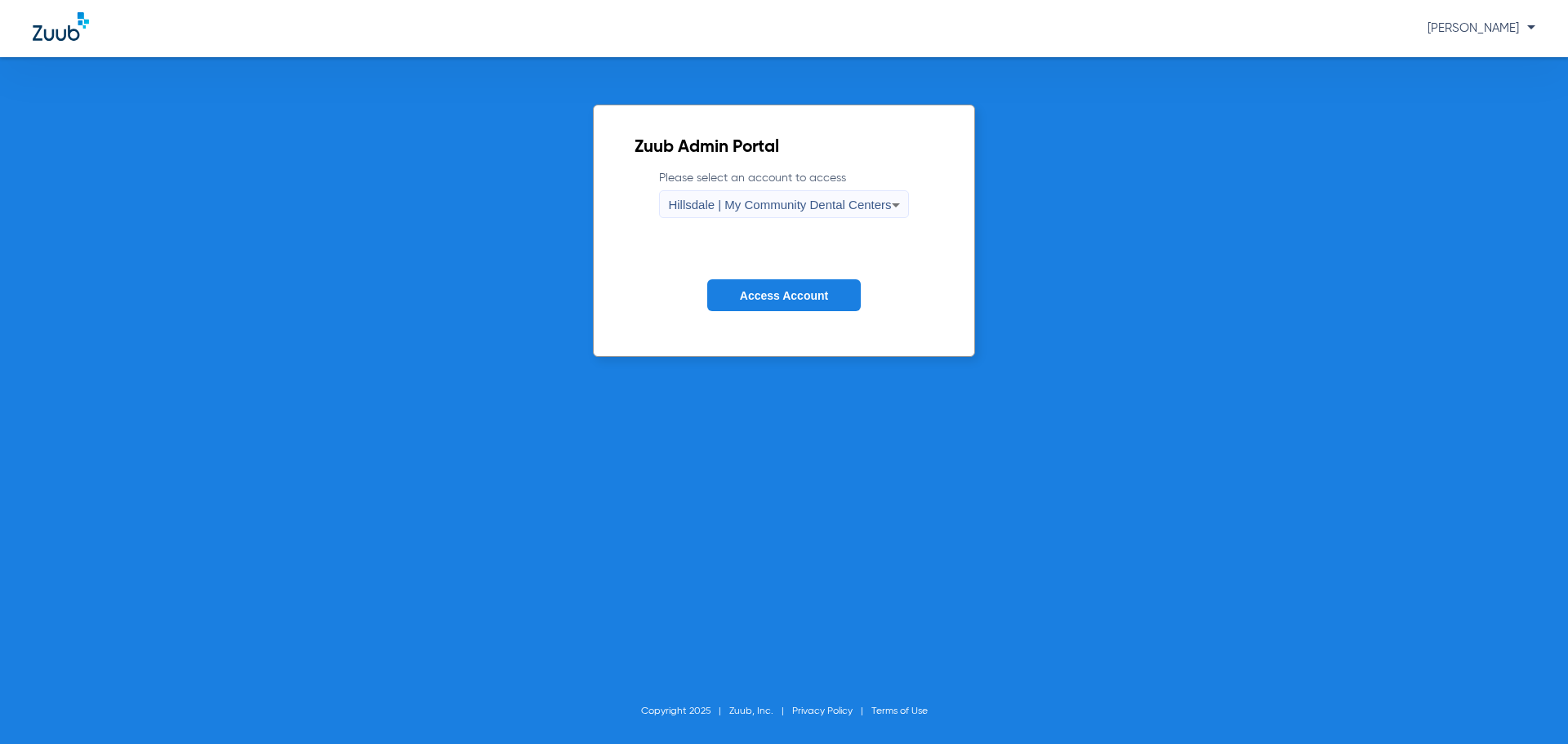 click on "Access Account" 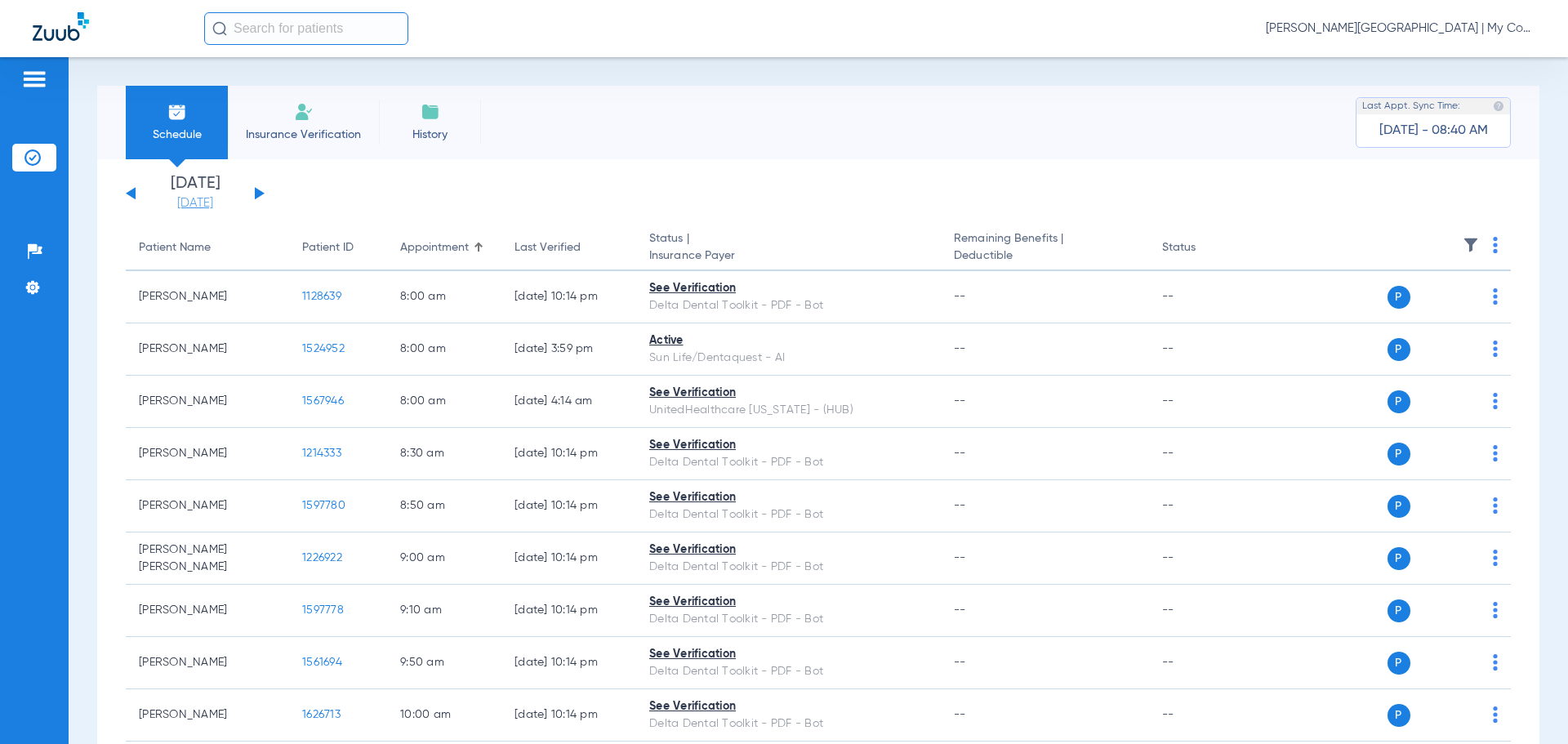 click on "07-18-2025" 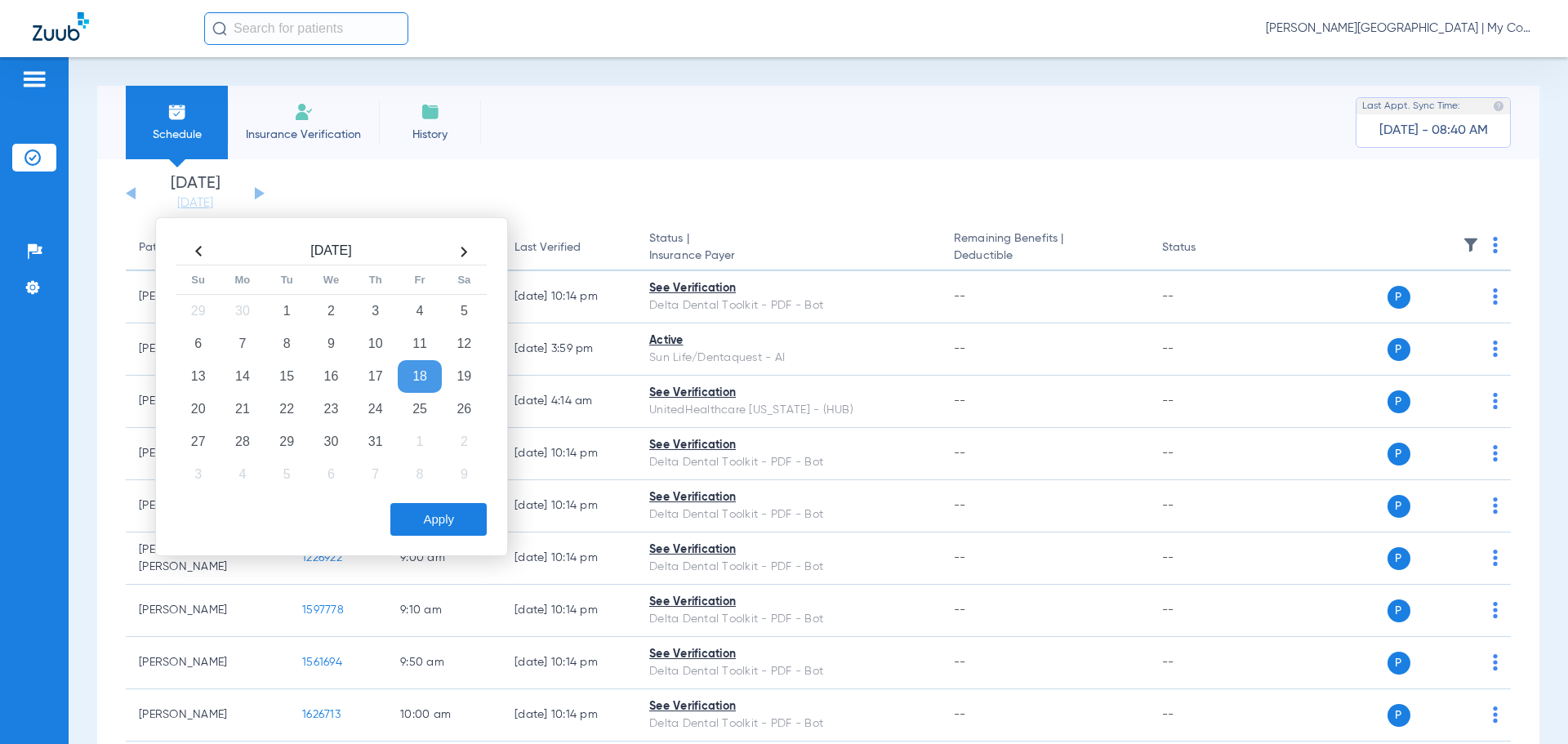 drag, startPoint x: 247, startPoint y: 434, endPoint x: 447, endPoint y: 523, distance: 218.90866 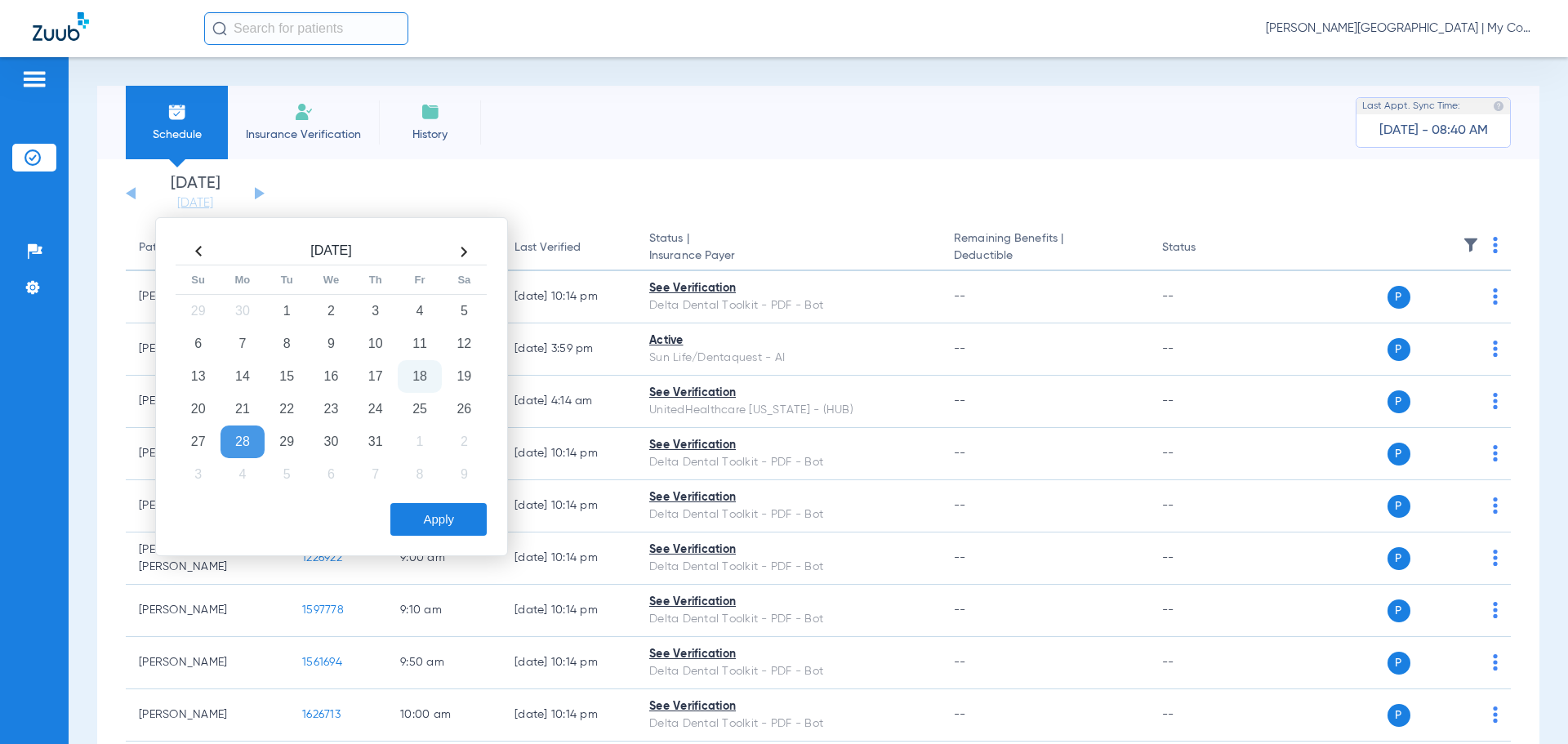 click on "Apply" 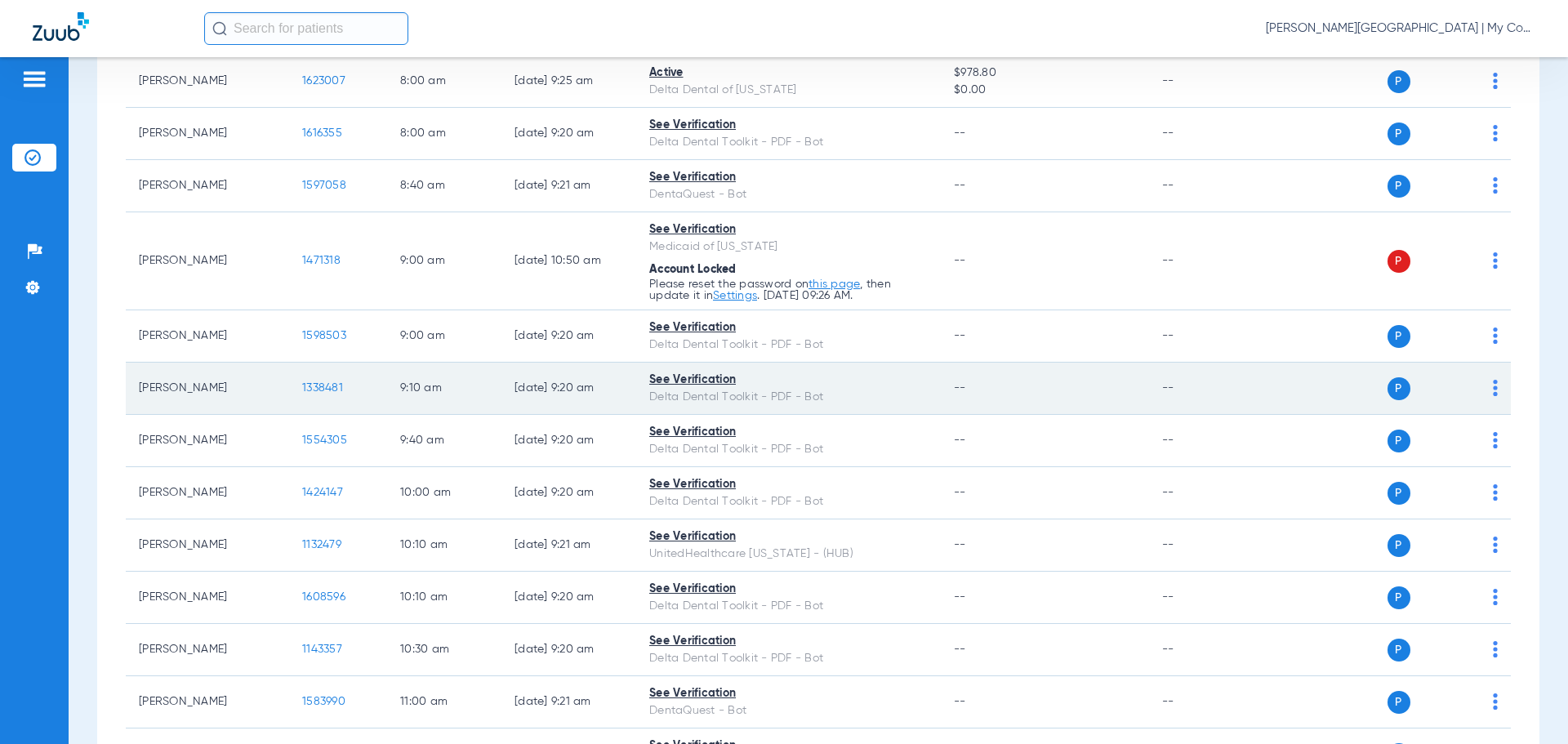 scroll, scrollTop: 0, scrollLeft: 0, axis: both 